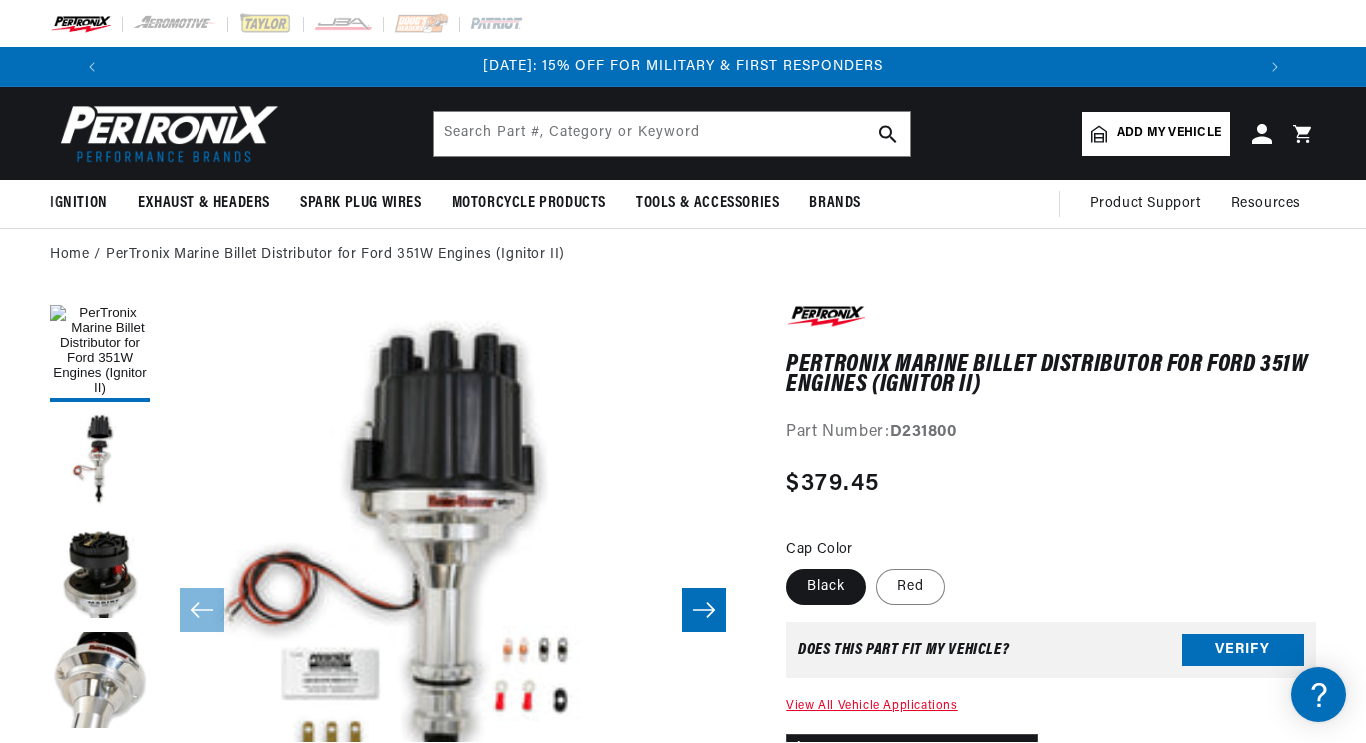scroll, scrollTop: 0, scrollLeft: 0, axis: both 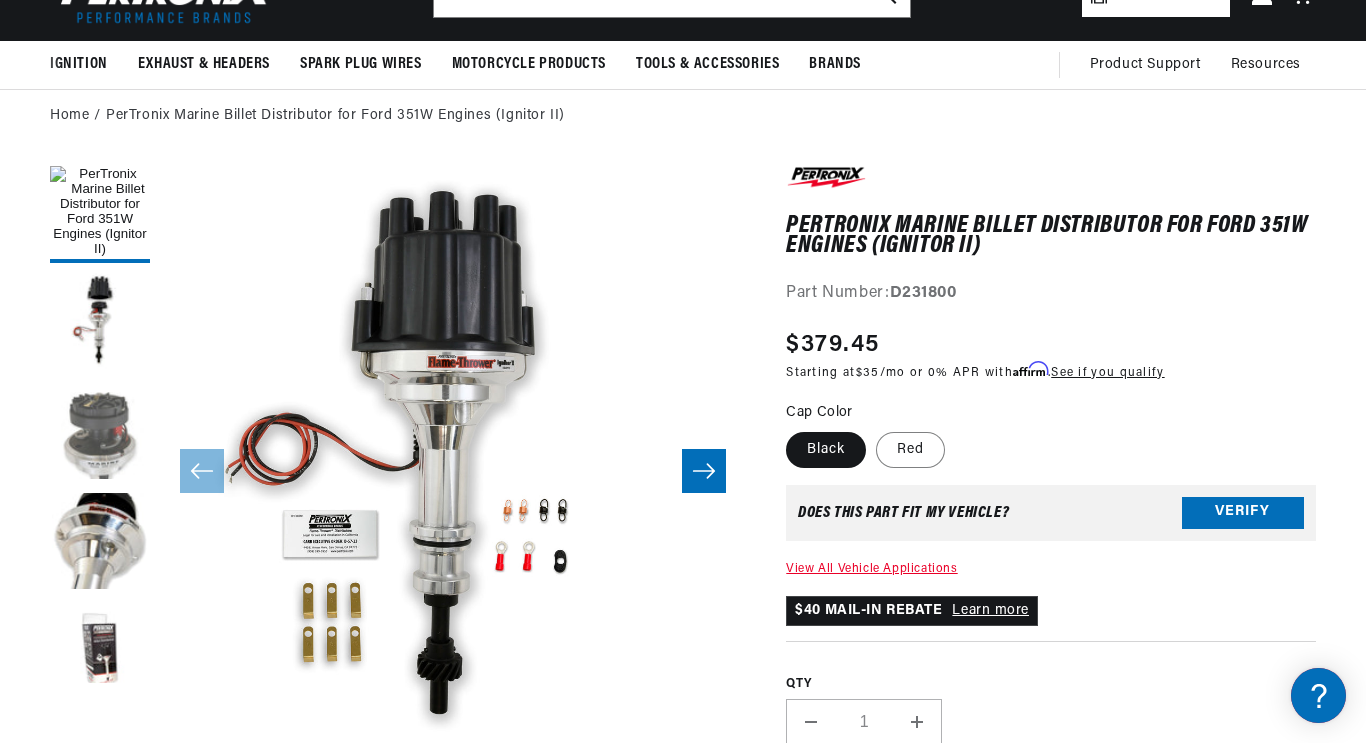 click at bounding box center (100, 433) 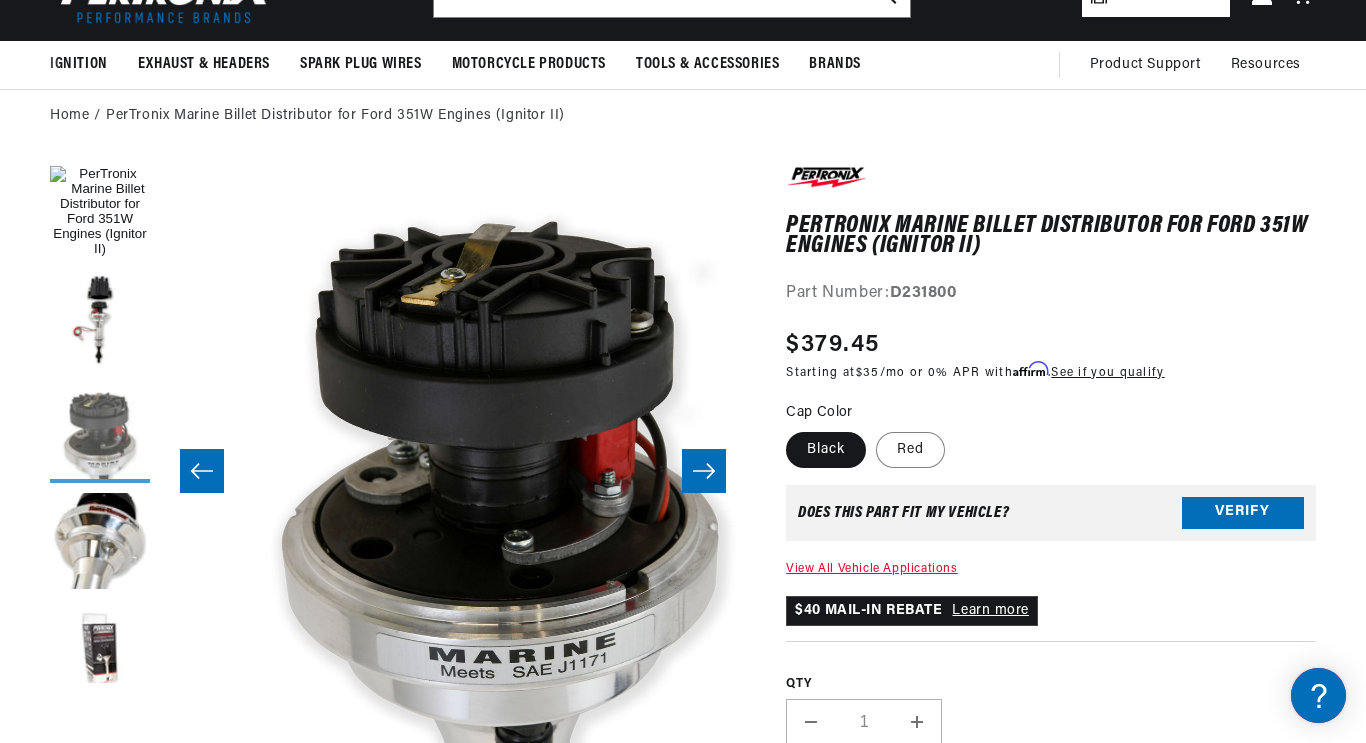 scroll, scrollTop: 0, scrollLeft: 1172, axis: horizontal 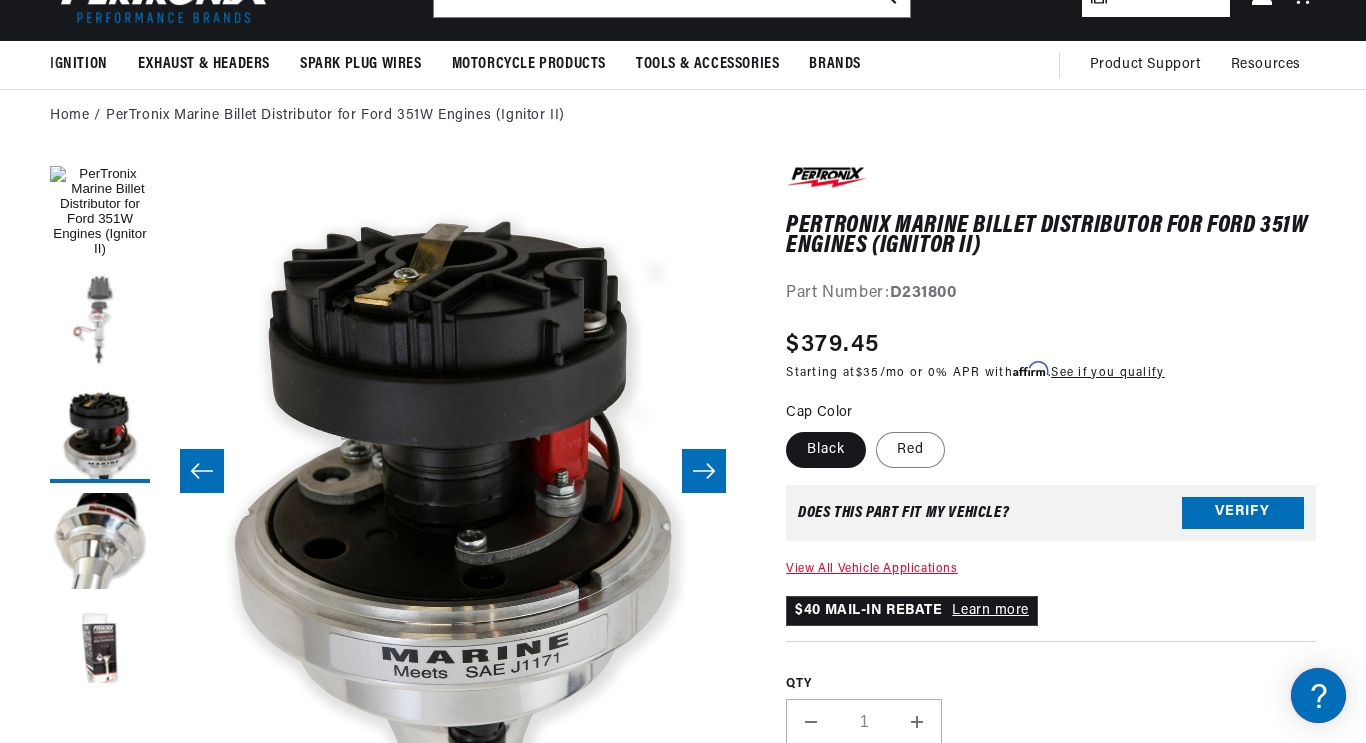 click at bounding box center [100, 323] 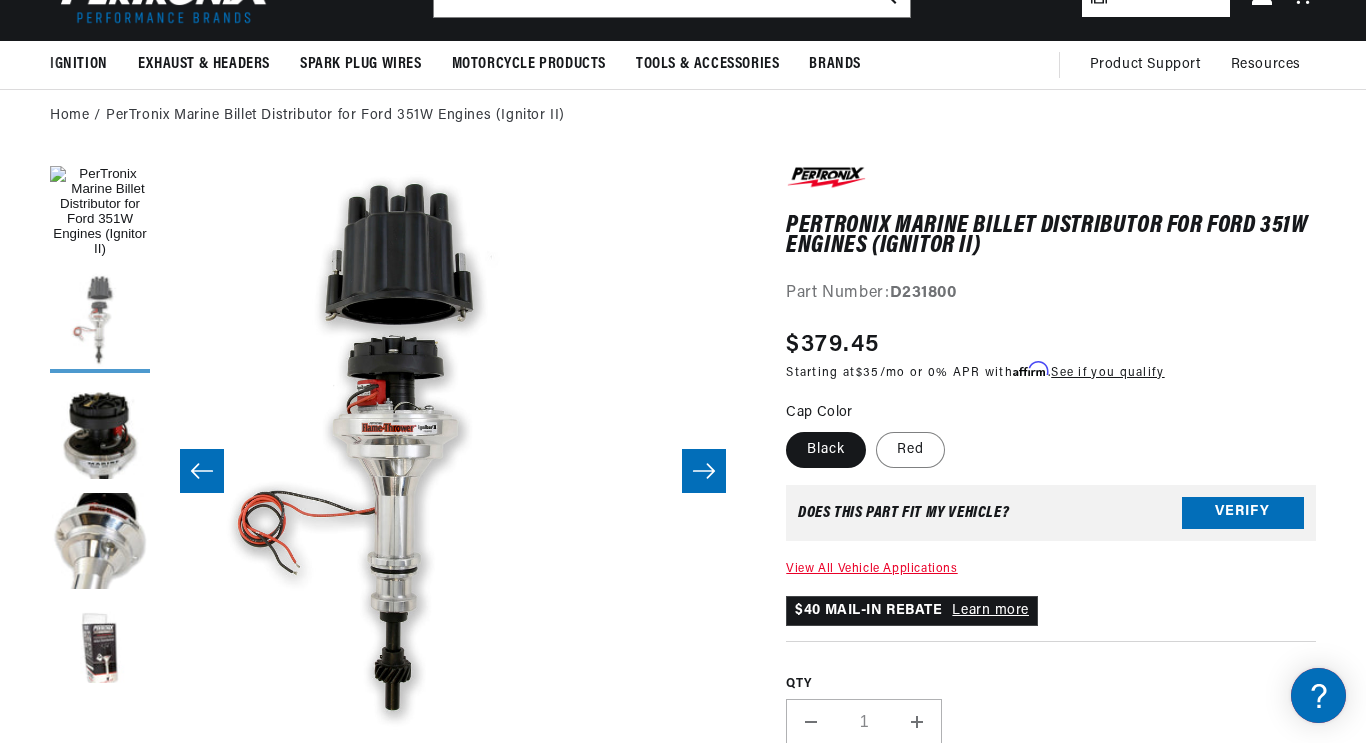 scroll, scrollTop: 0, scrollLeft: 586, axis: horizontal 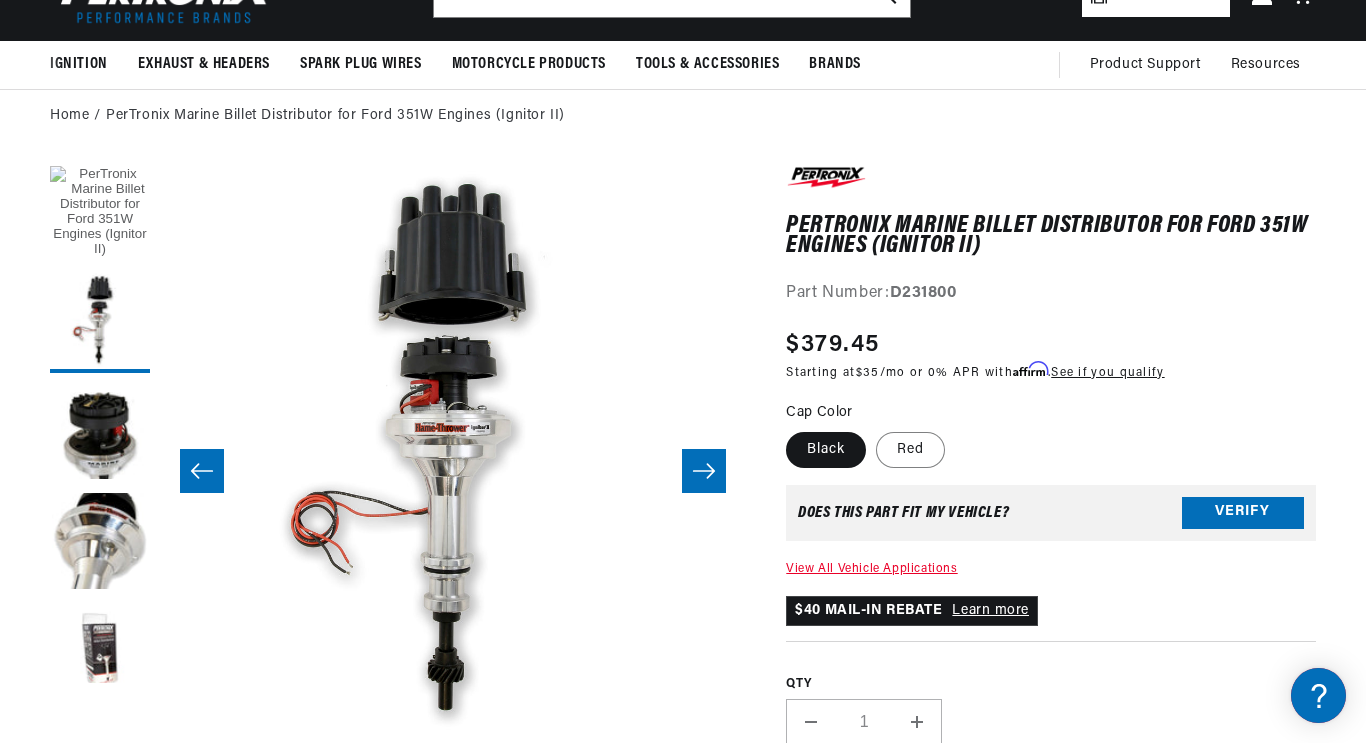 click at bounding box center (100, 213) 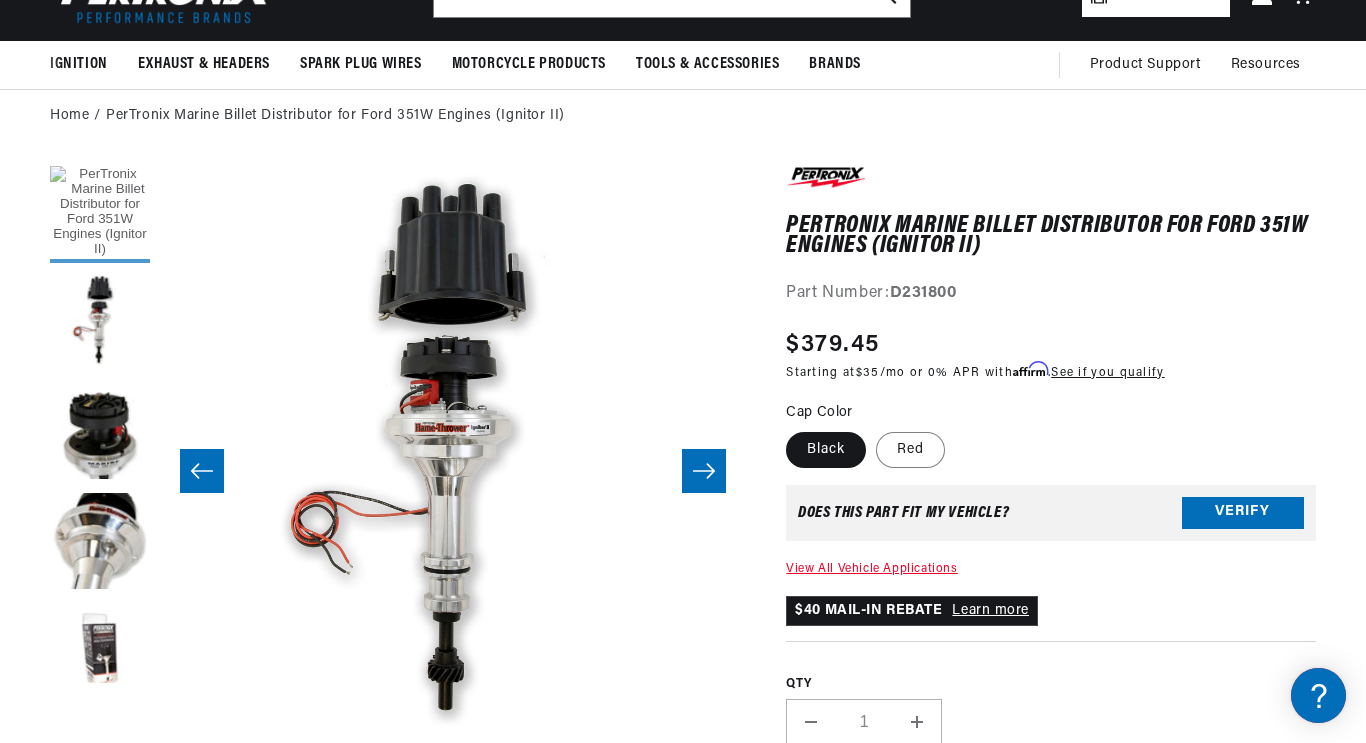 scroll, scrollTop: 0, scrollLeft: 383, axis: horizontal 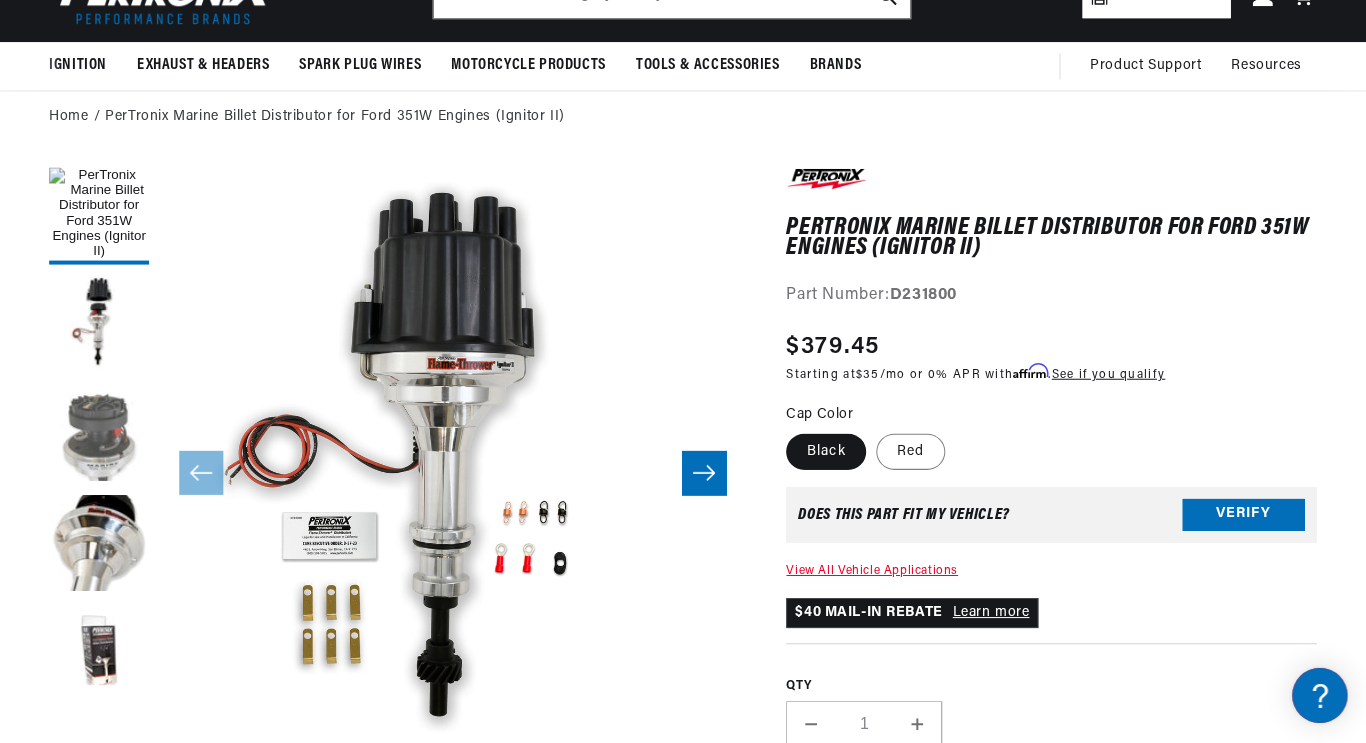 click at bounding box center (100, 435) 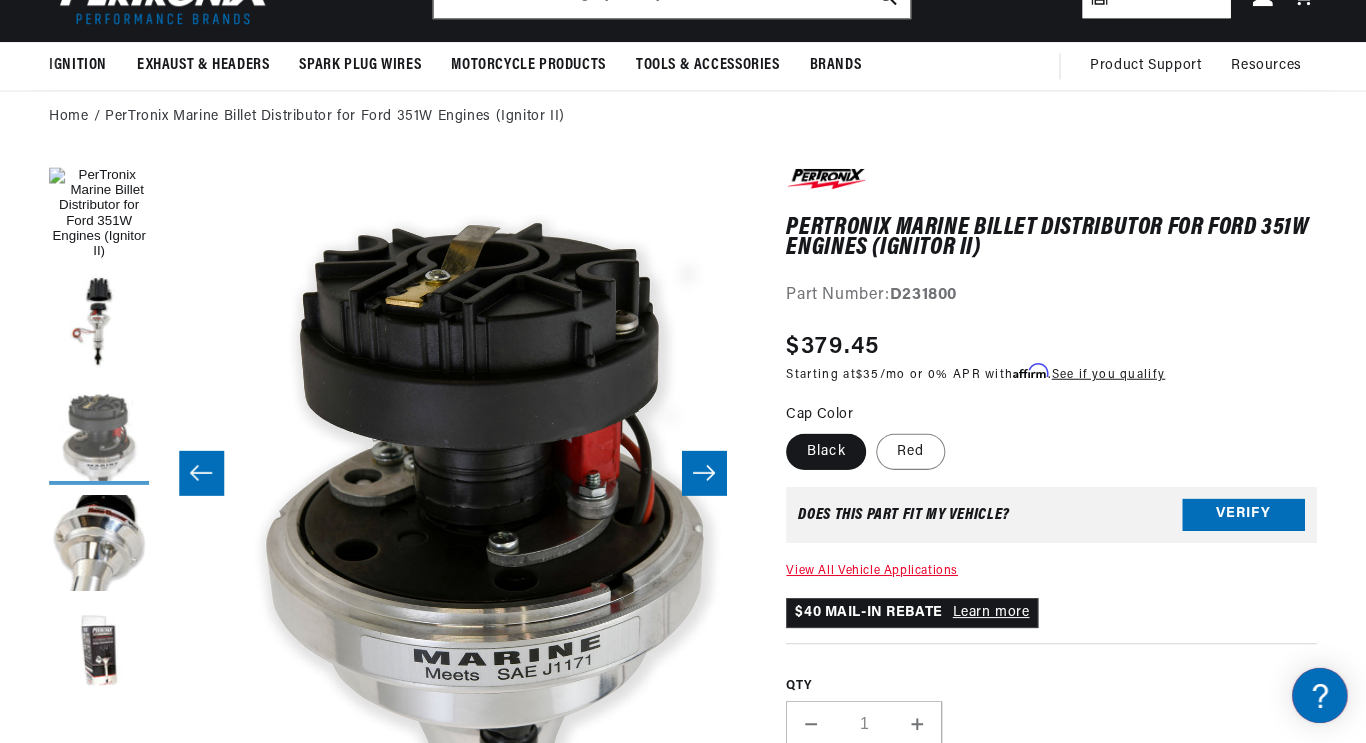scroll, scrollTop: 0, scrollLeft: 1172, axis: horizontal 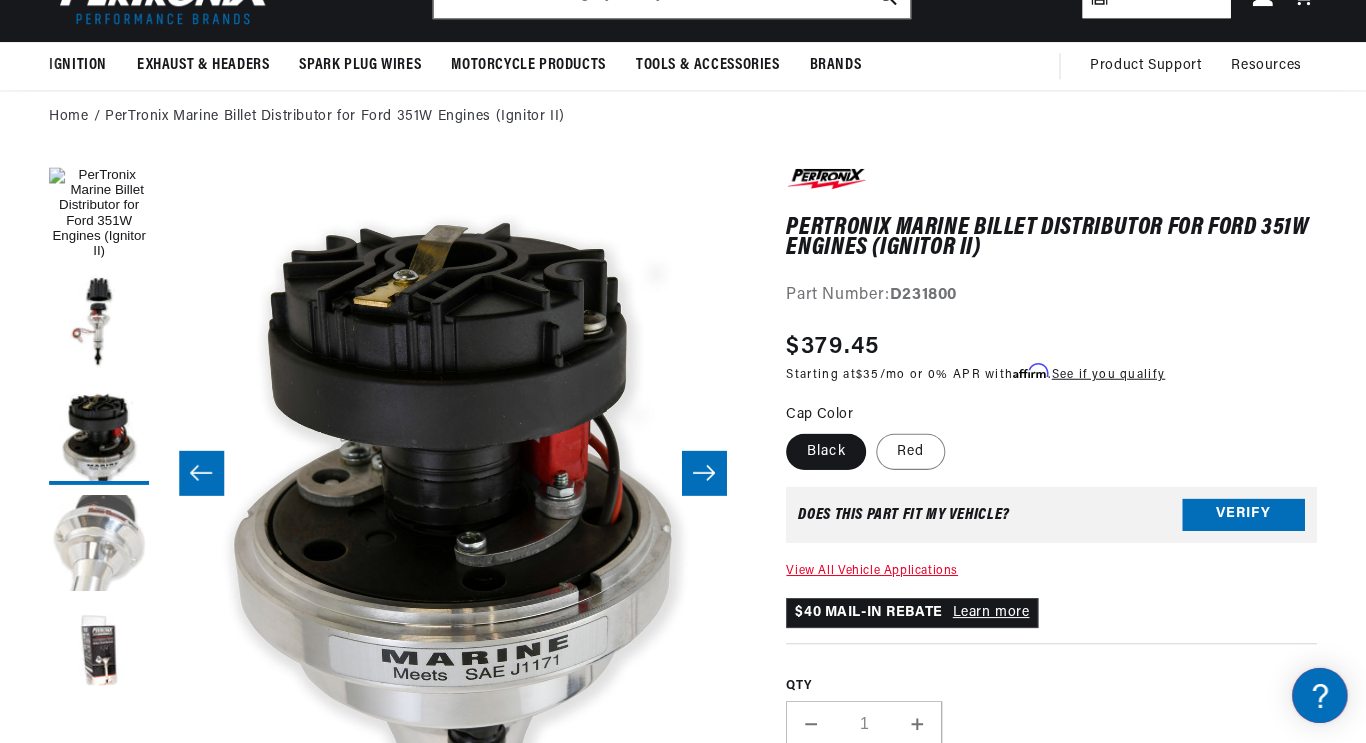 click at bounding box center [100, 545] 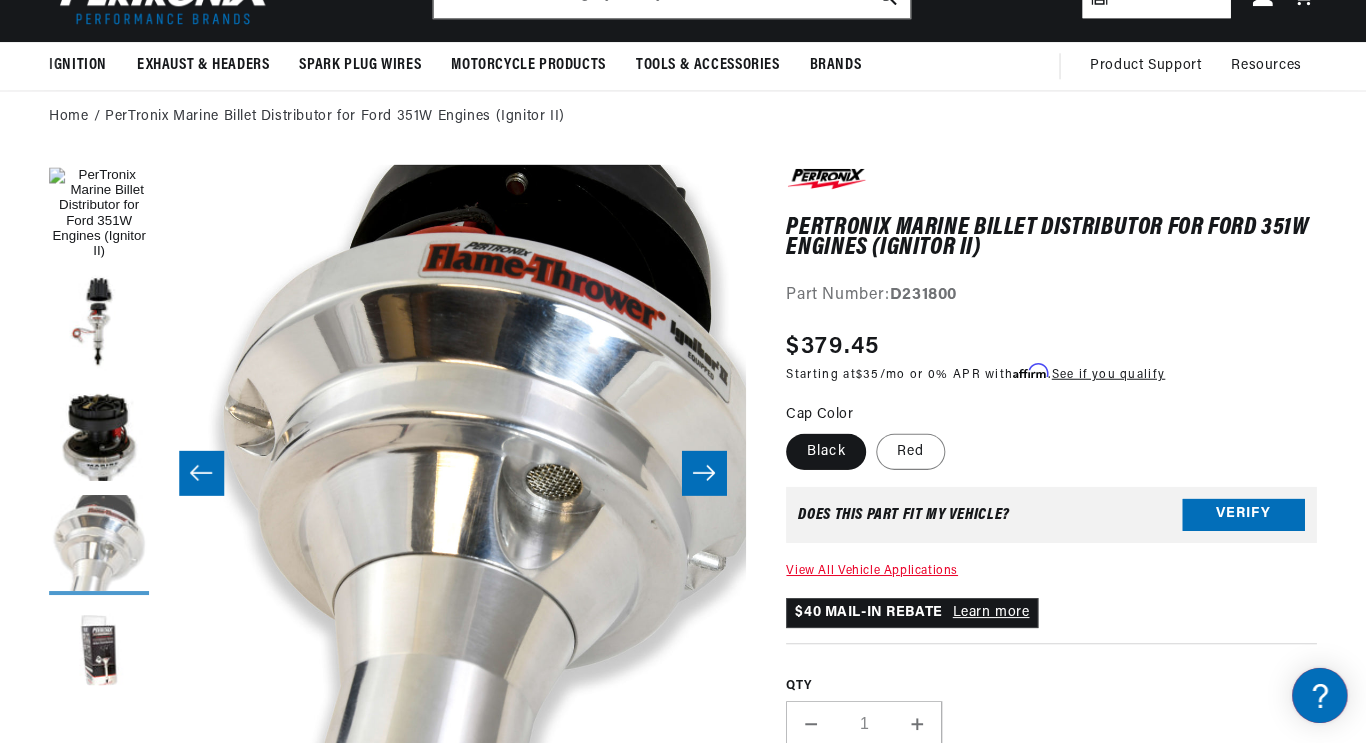 scroll, scrollTop: 0, scrollLeft: 1759, axis: horizontal 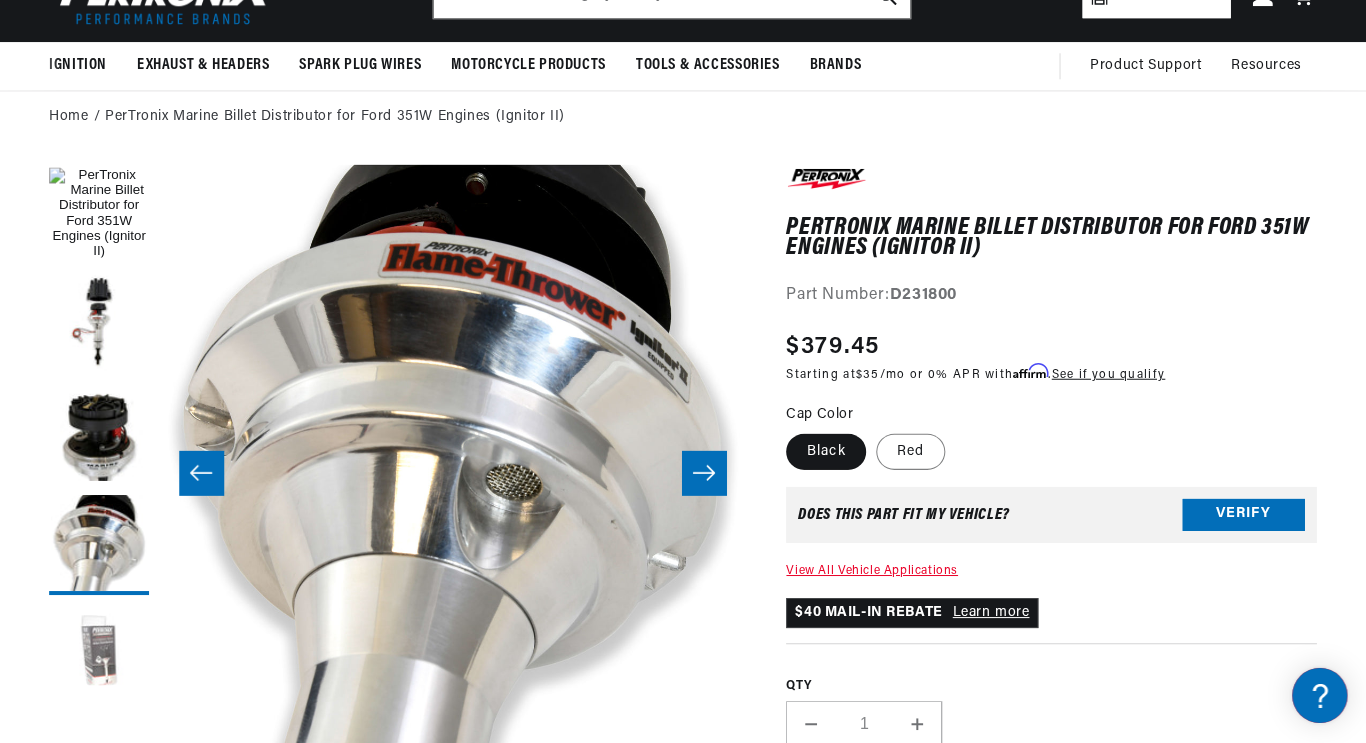 click at bounding box center [100, 655] 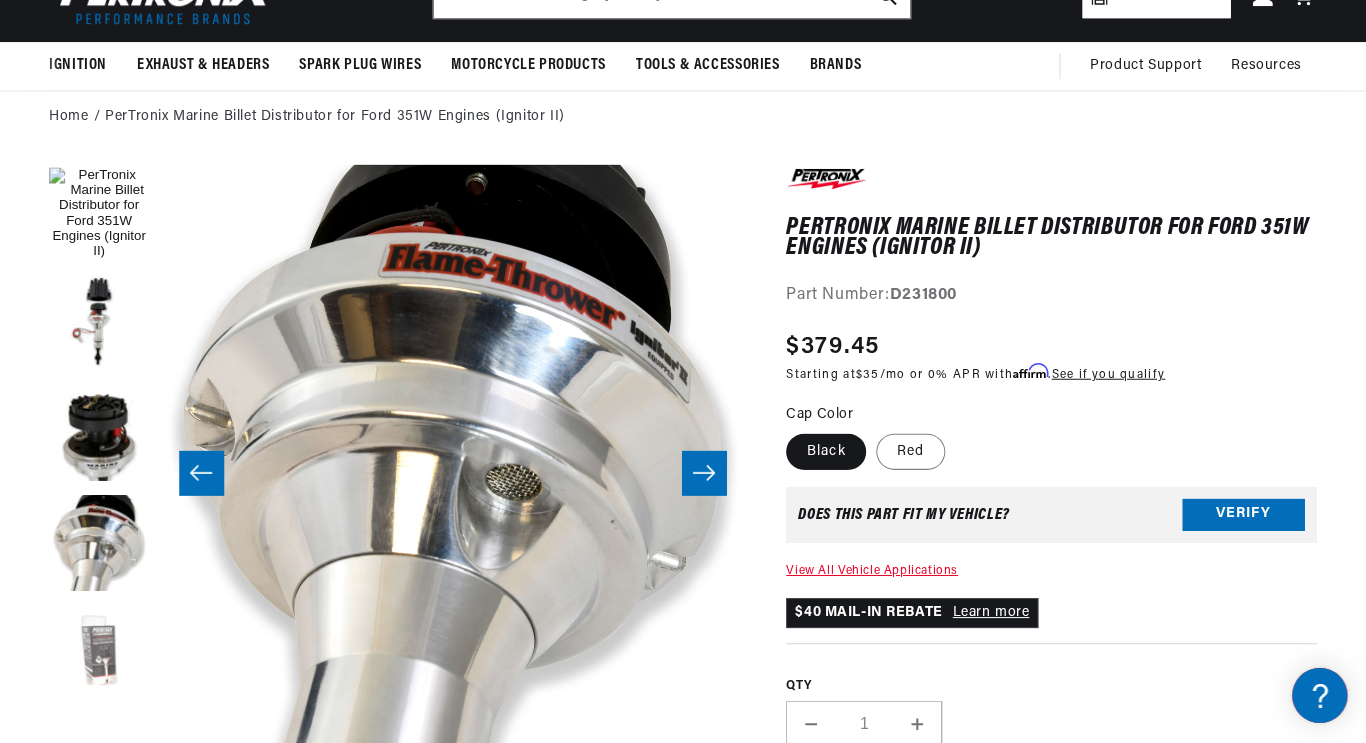 scroll, scrollTop: 0, scrollLeft: 914, axis: horizontal 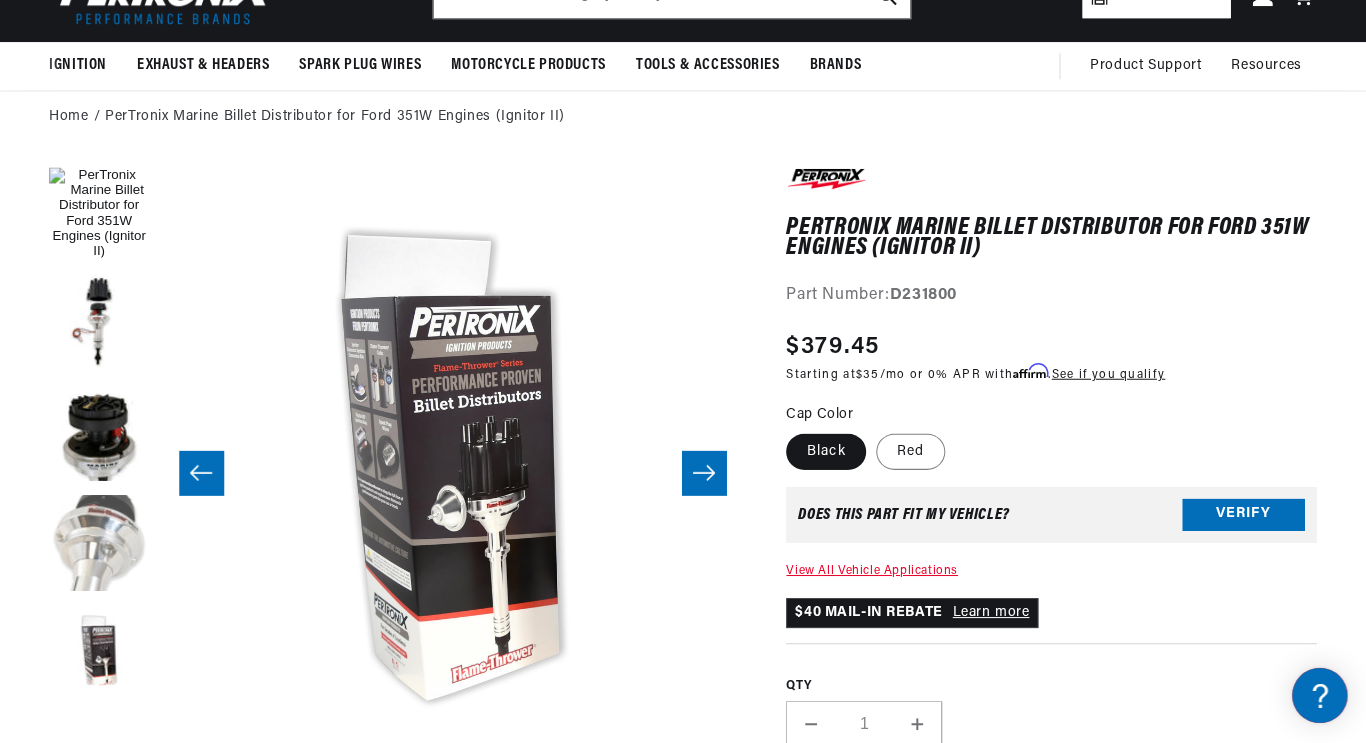 click at bounding box center [100, 545] 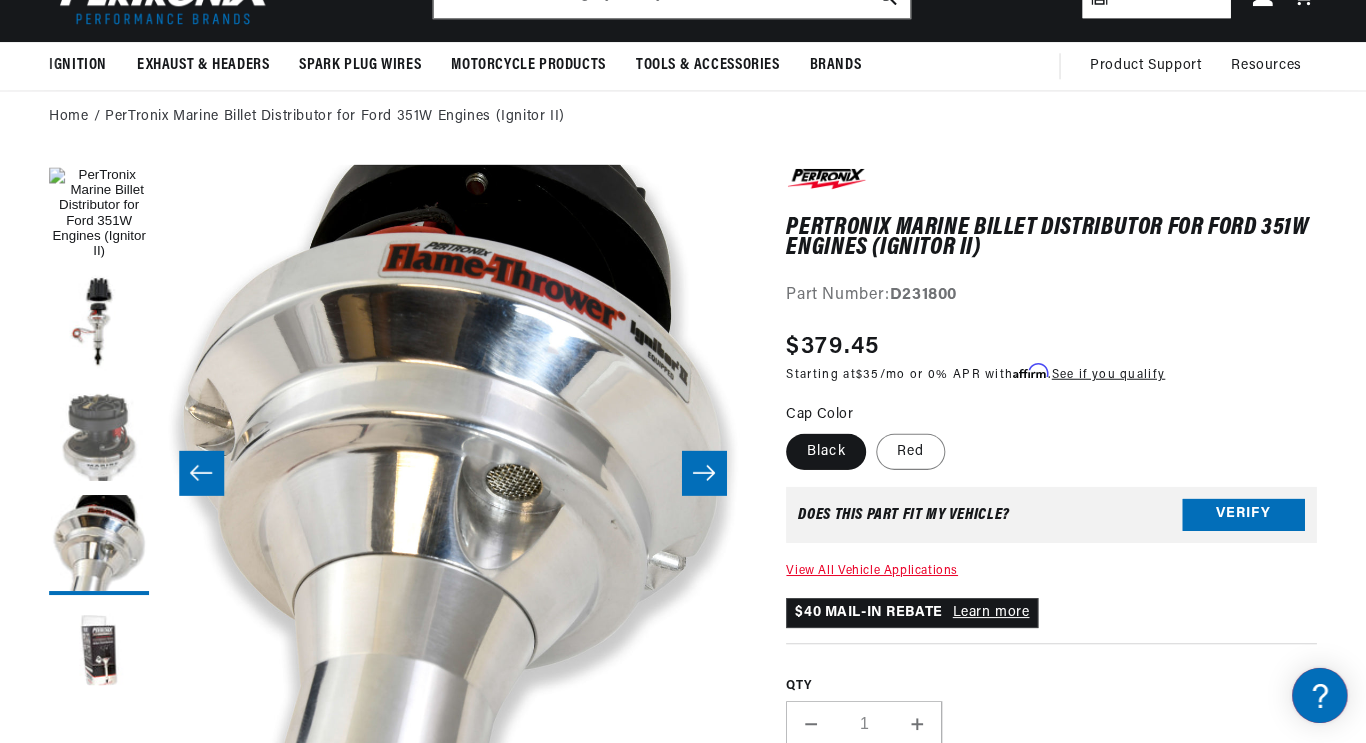 click at bounding box center [100, 435] 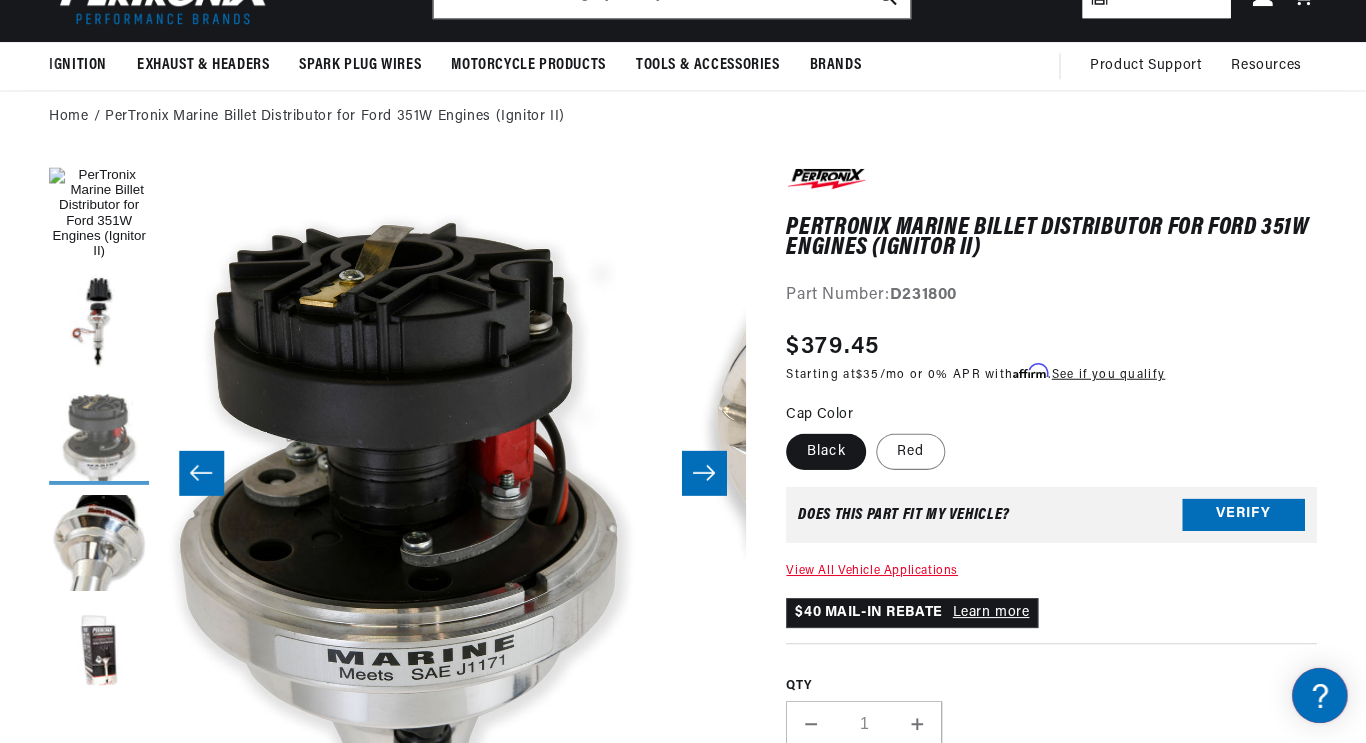 scroll, scrollTop: 0, scrollLeft: 1172, axis: horizontal 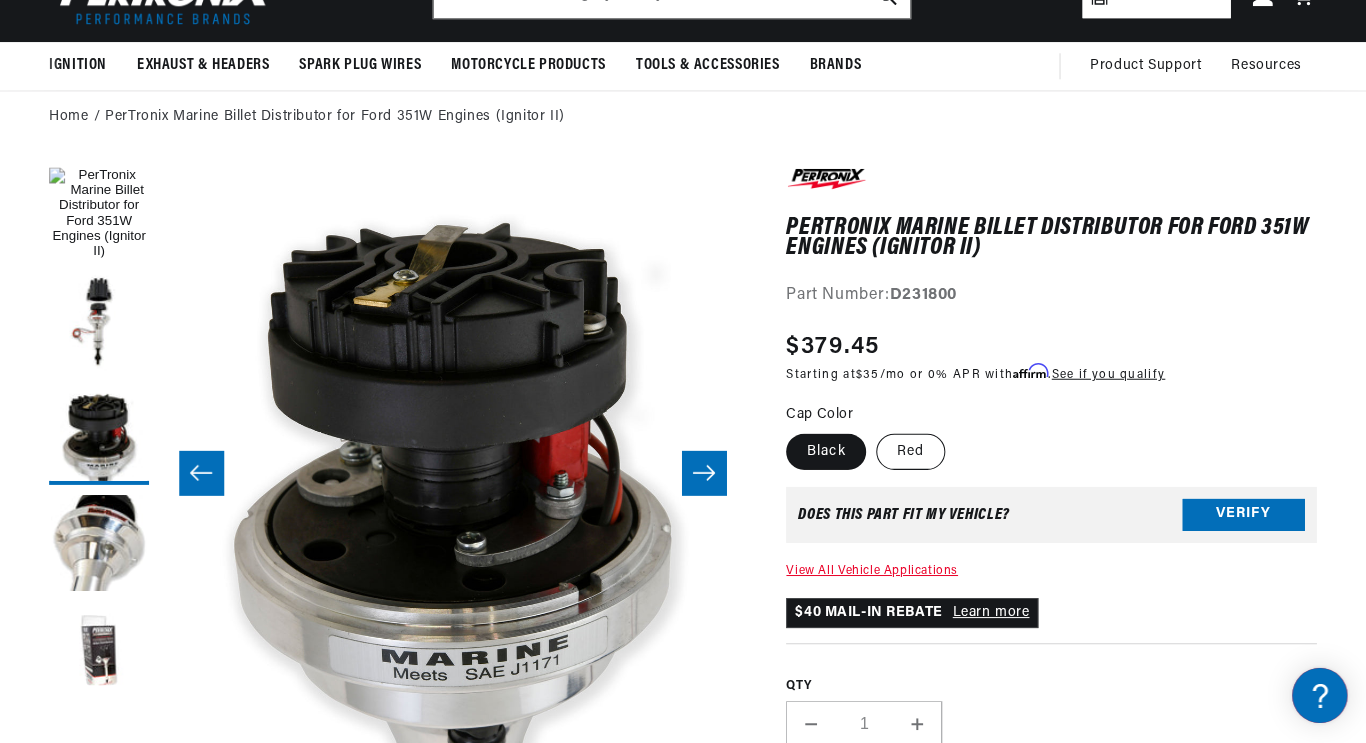 click on "Red" at bounding box center [910, 452] 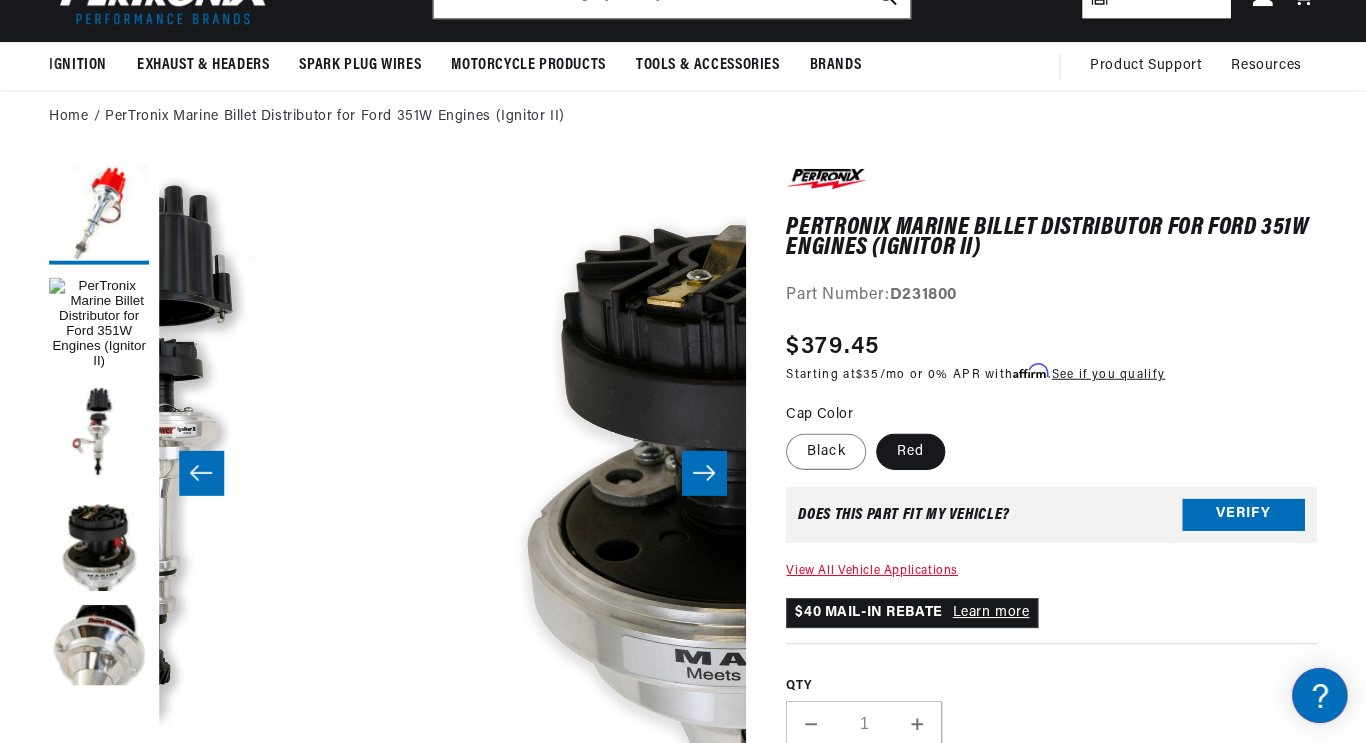 scroll, scrollTop: 0, scrollLeft: 1459, axis: horizontal 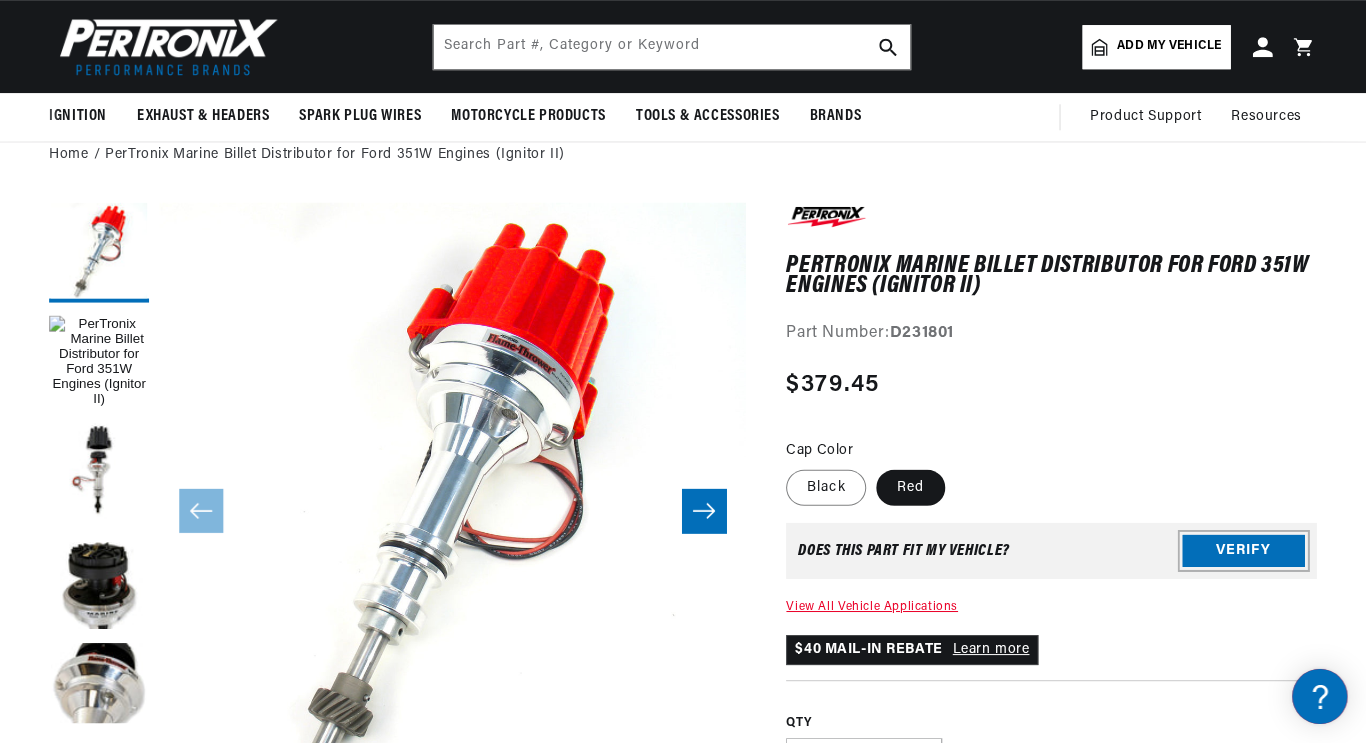 click on "Verify" at bounding box center (1243, 550) 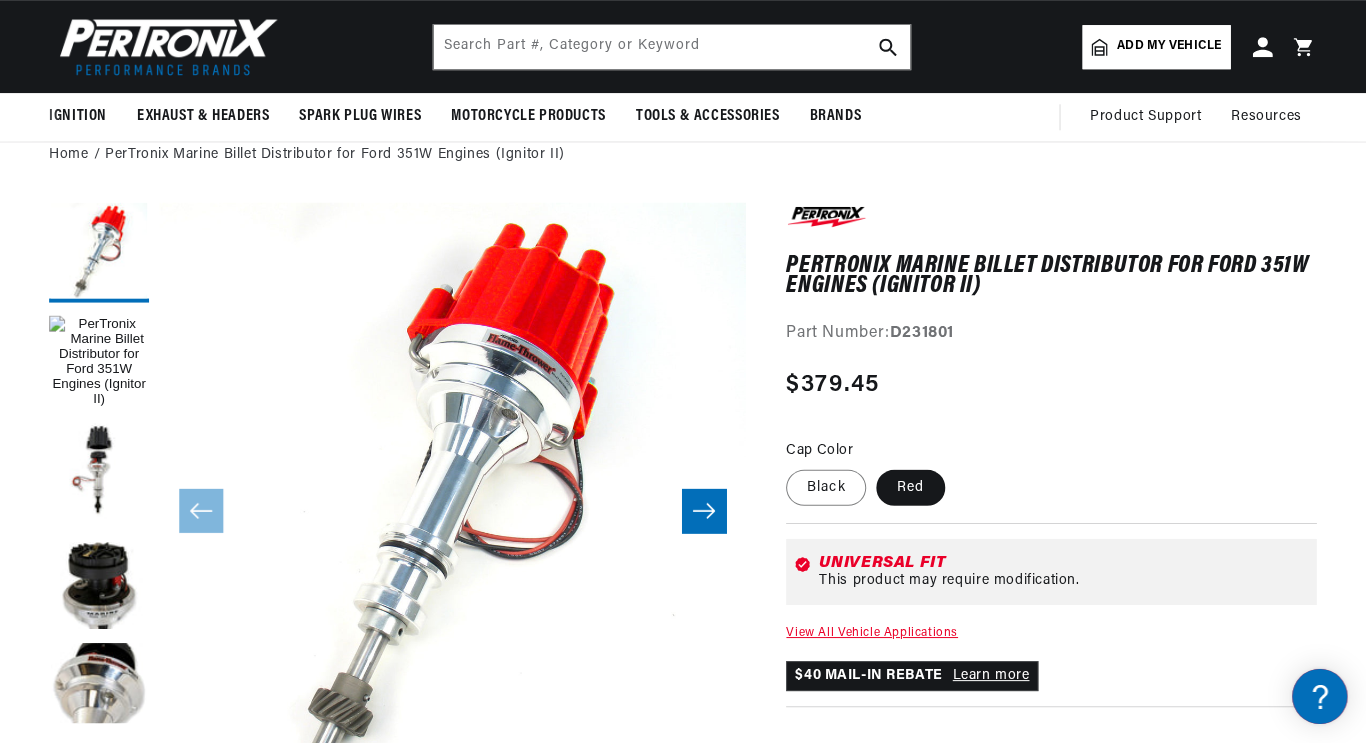 click on "View All Vehicle Applications" at bounding box center [871, 632] 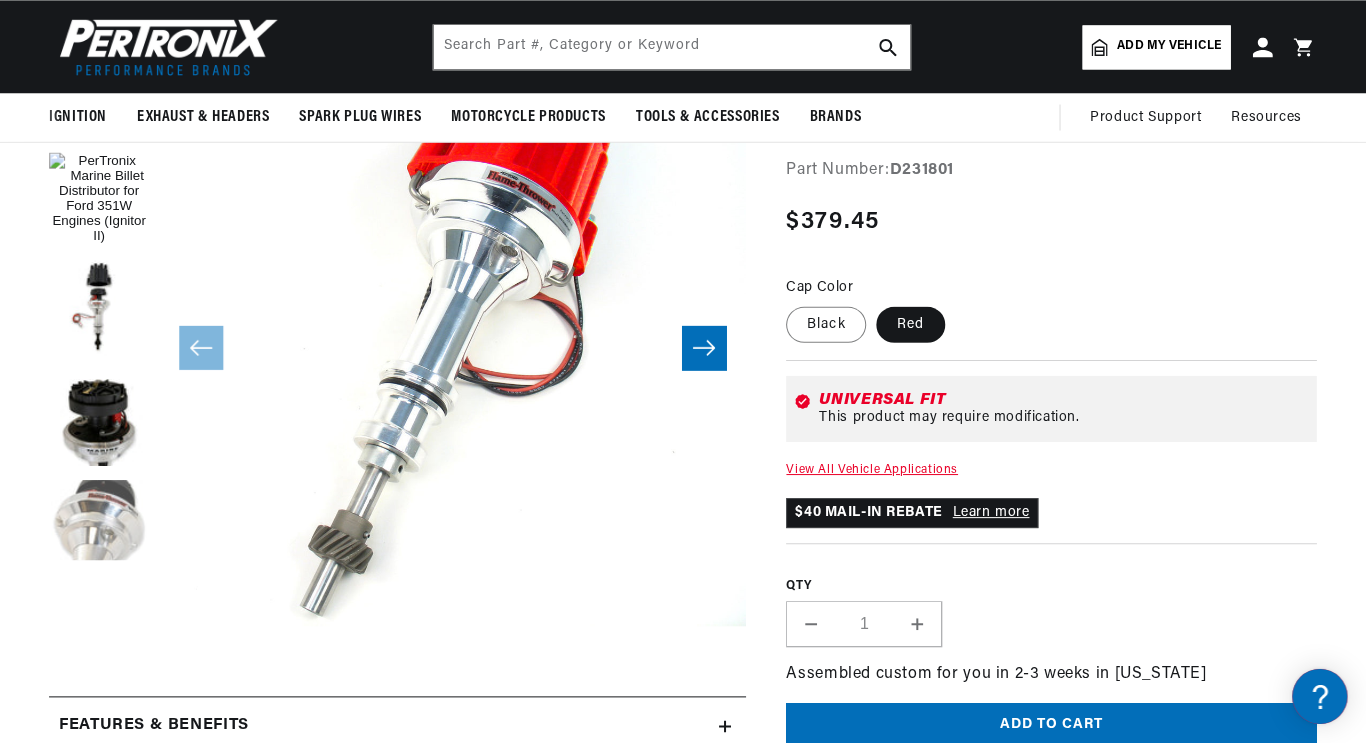 click at bounding box center (100, 529) 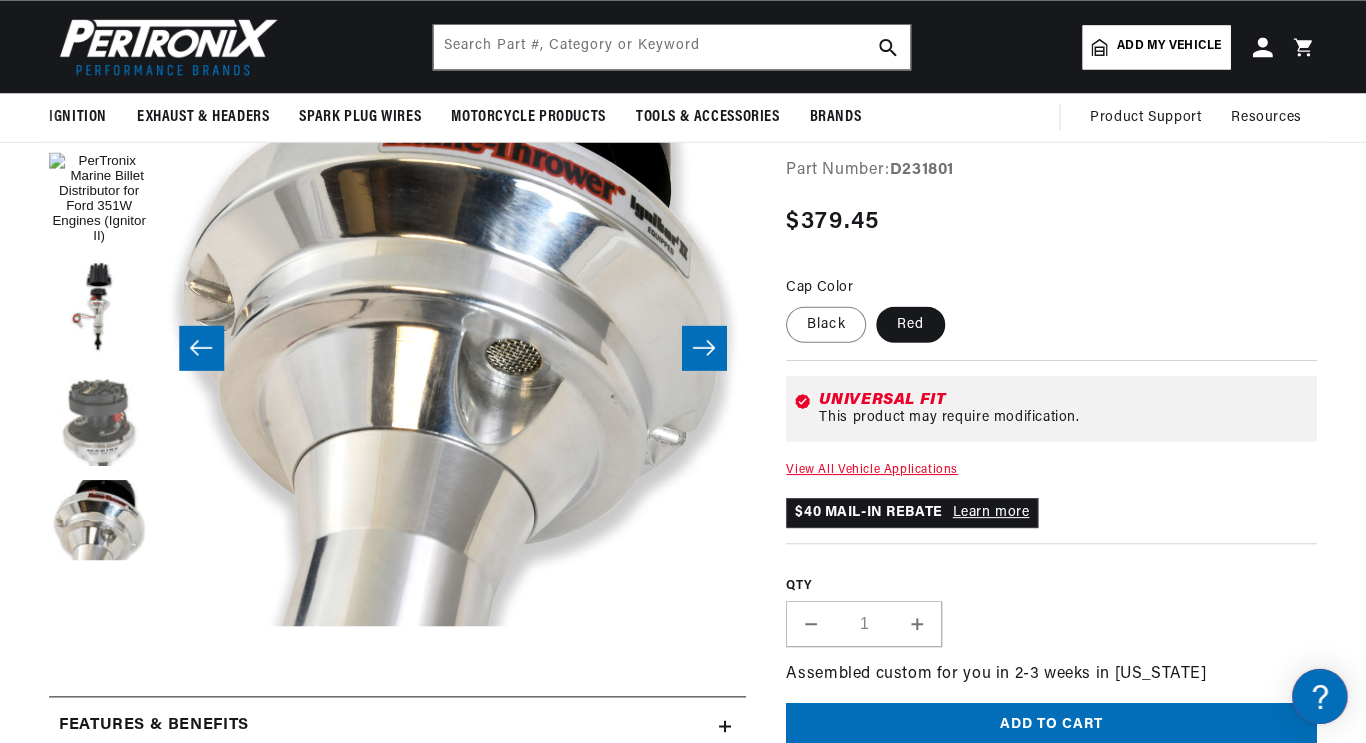 click at bounding box center [100, 419] 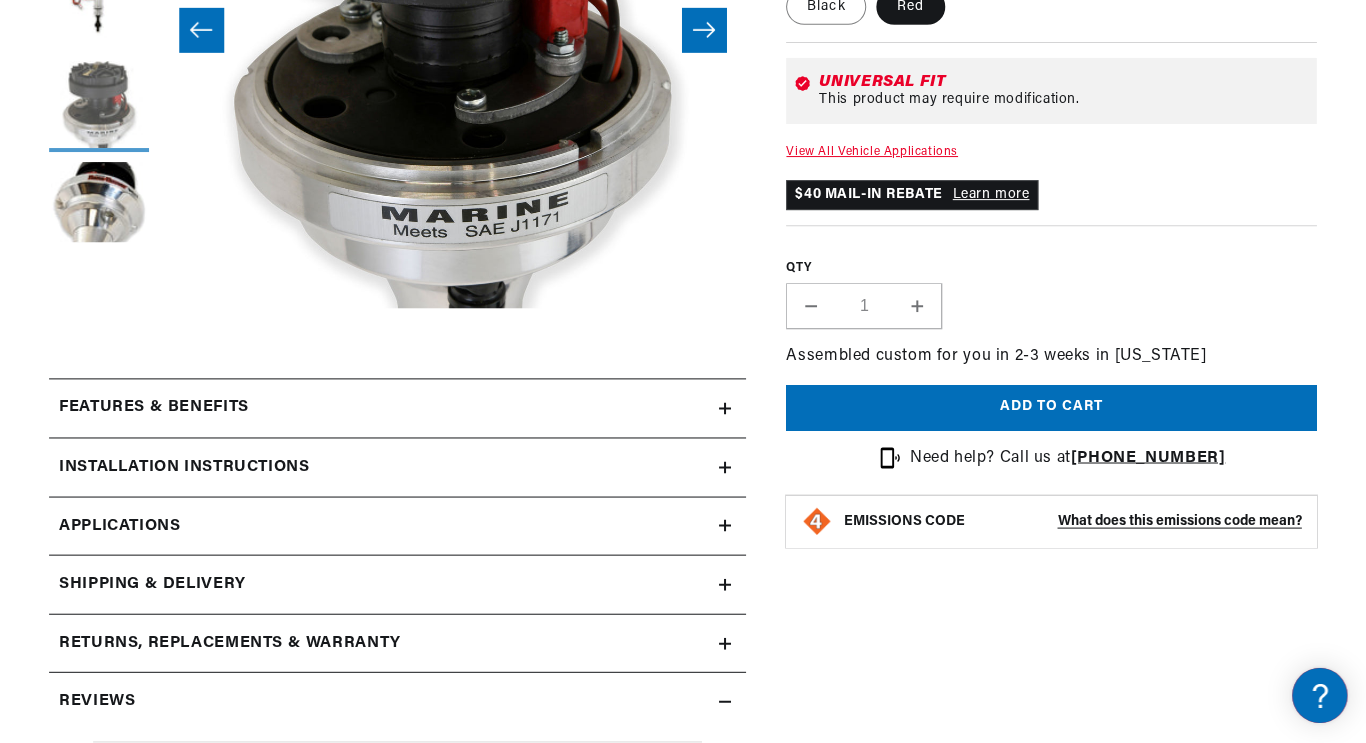 scroll, scrollTop: 582, scrollLeft: 0, axis: vertical 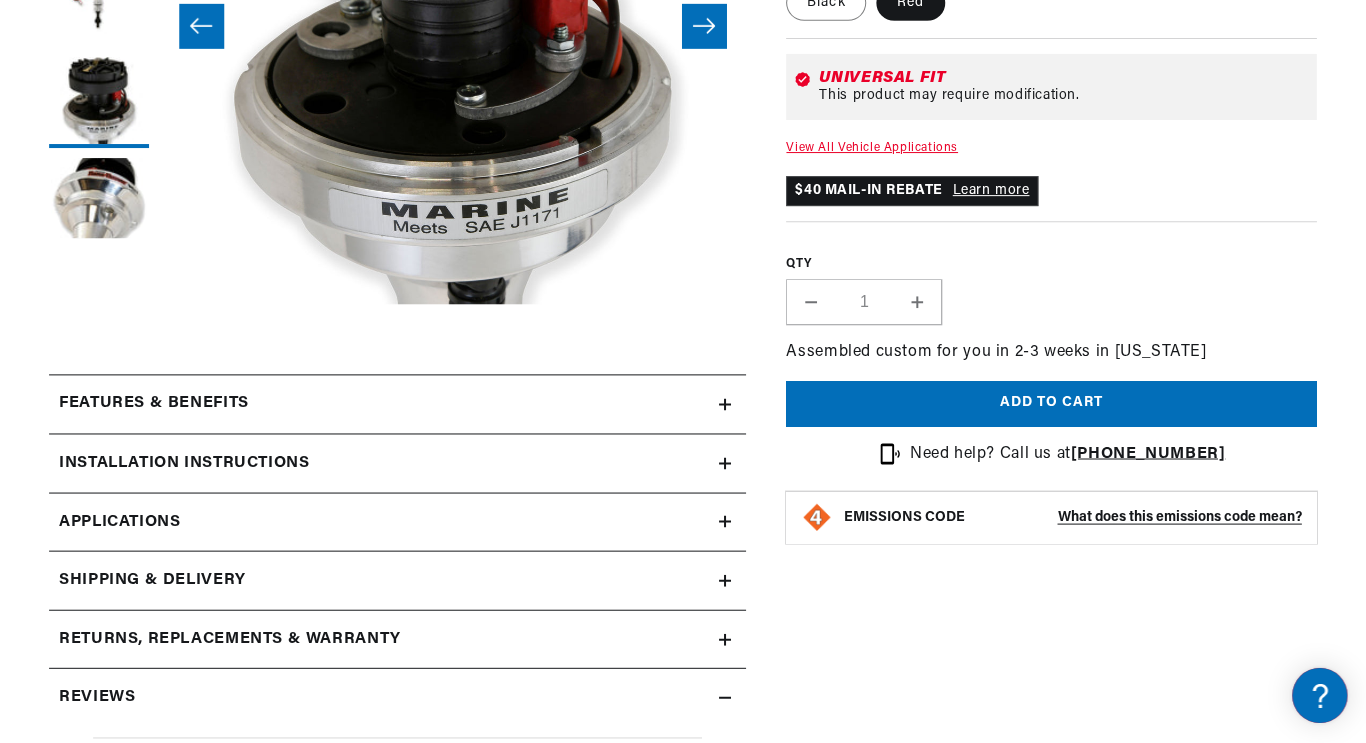 click on "Features & Benefits" at bounding box center [154, 405] 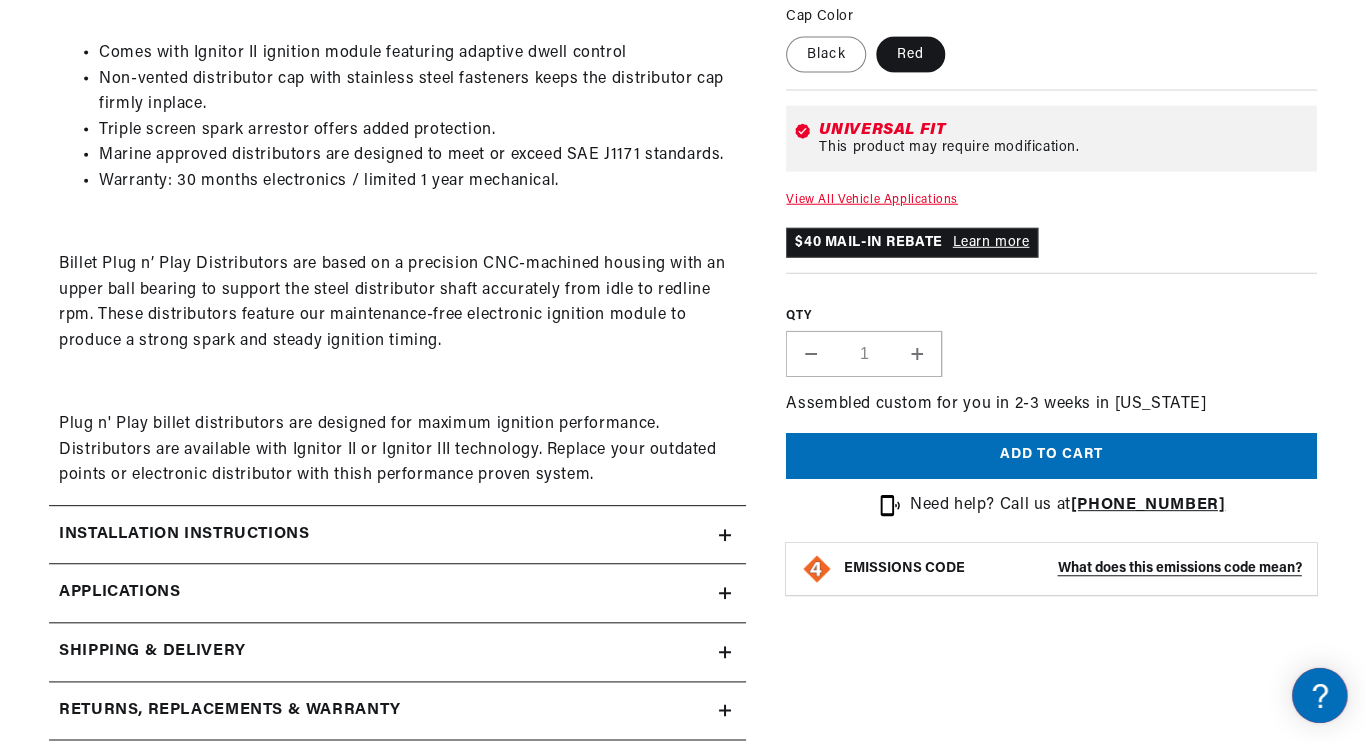scroll, scrollTop: 993, scrollLeft: 0, axis: vertical 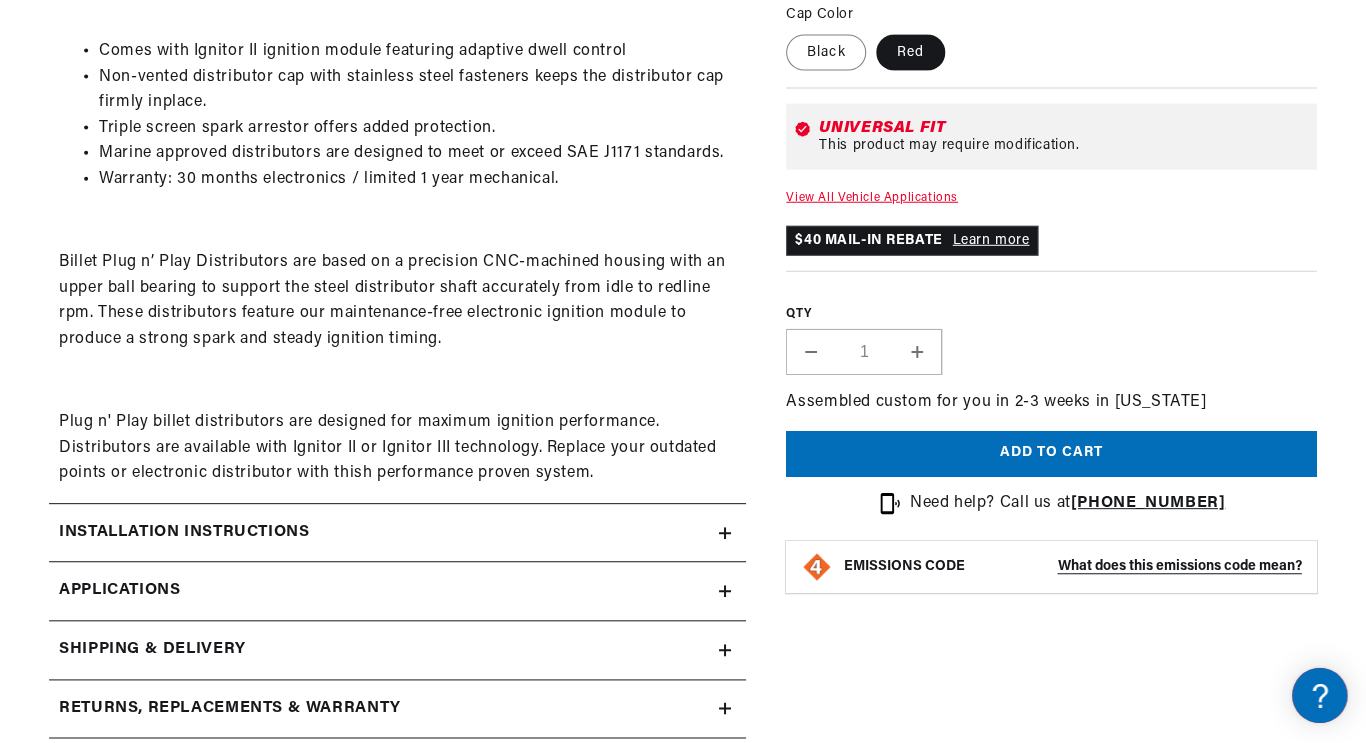 click on "Installation instructions" at bounding box center [154, -6] 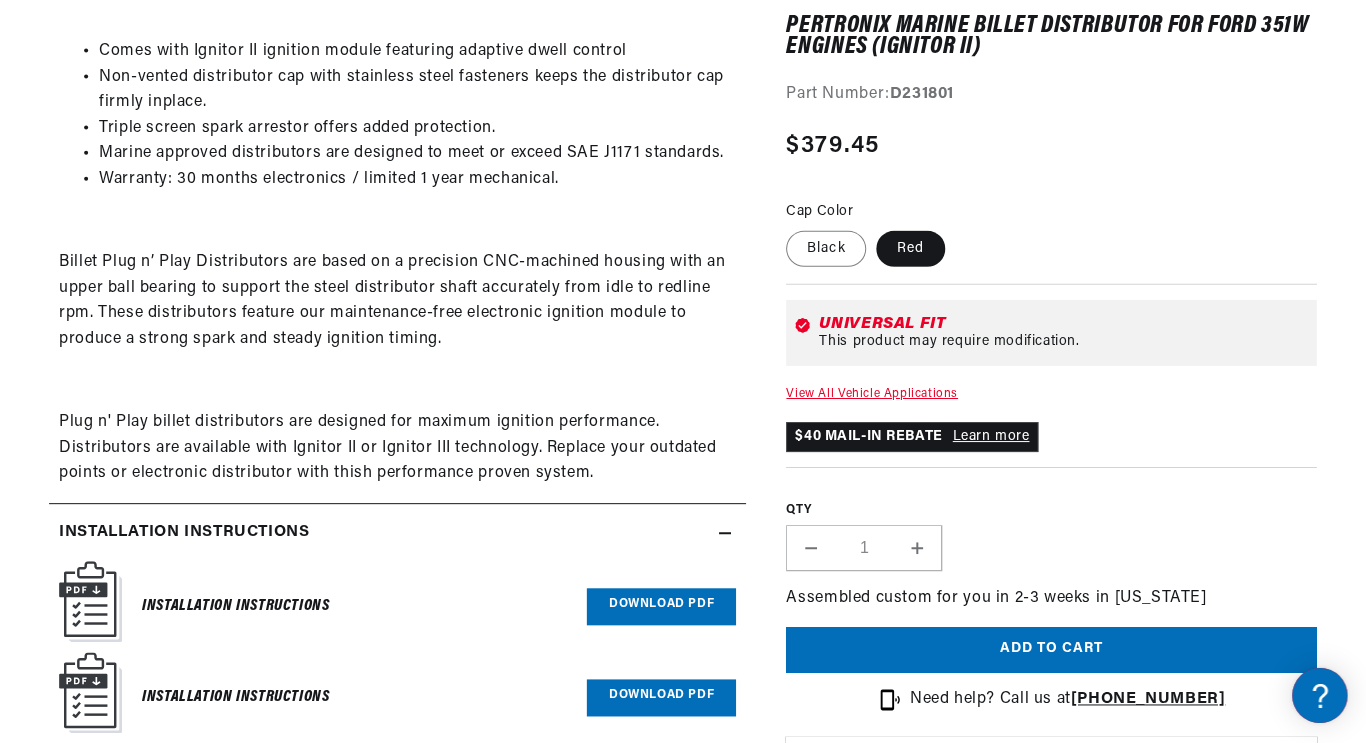 click on "Installation instructions" at bounding box center (384, -6) 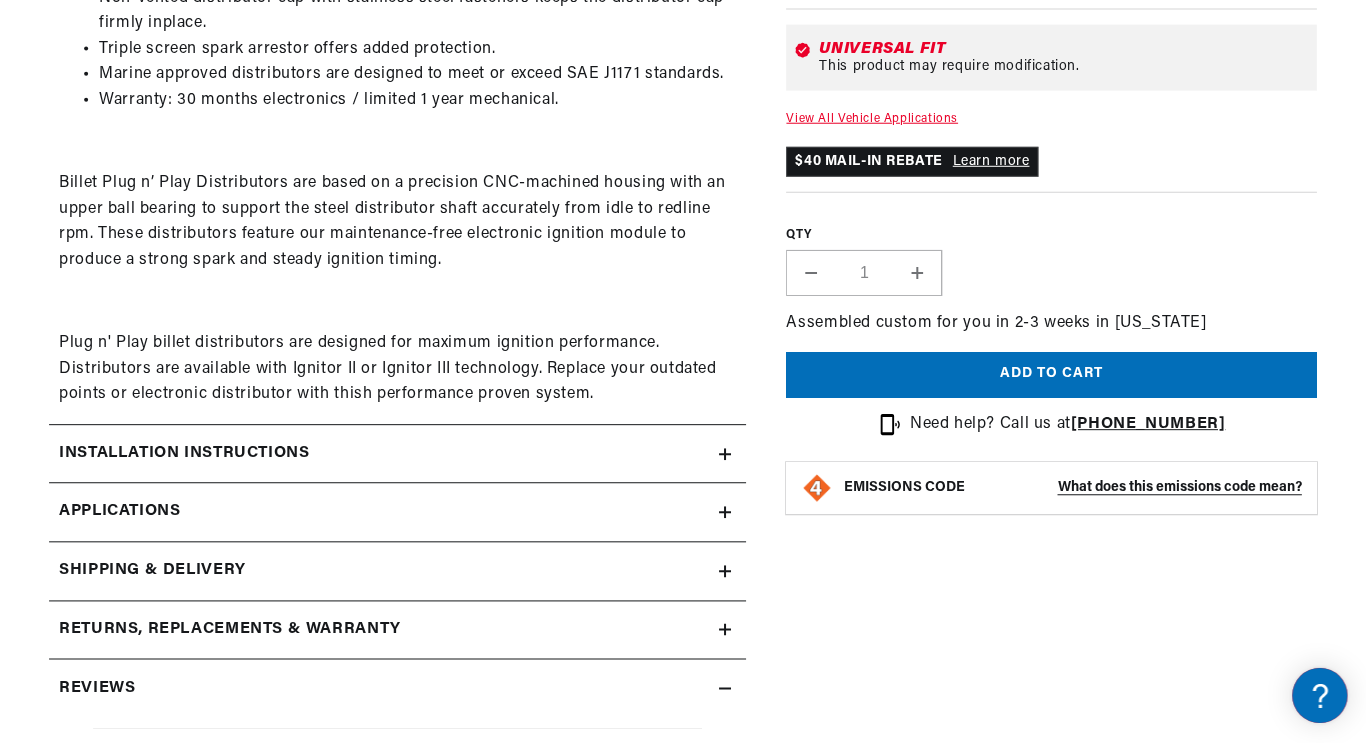 scroll, scrollTop: 1087, scrollLeft: 0, axis: vertical 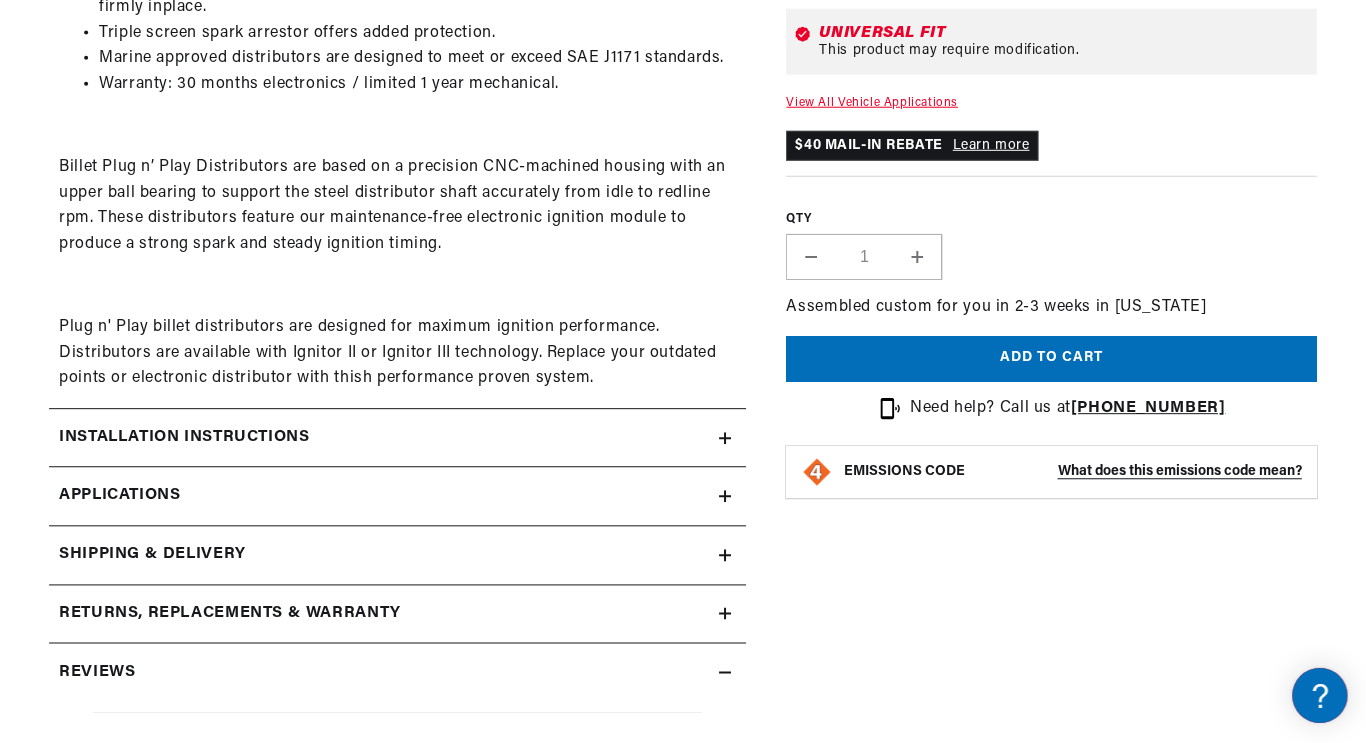 click on "Installation instructions" at bounding box center (154, -100) 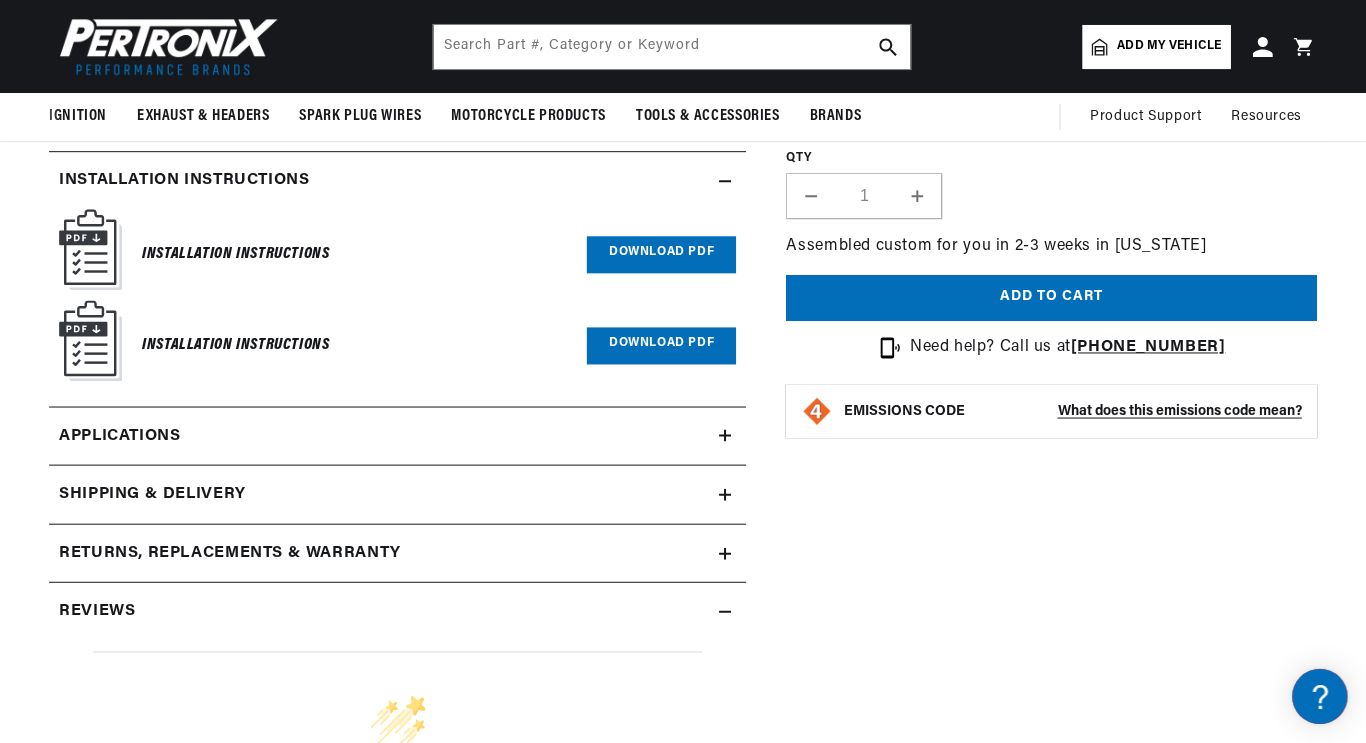 scroll, scrollTop: 1345, scrollLeft: 0, axis: vertical 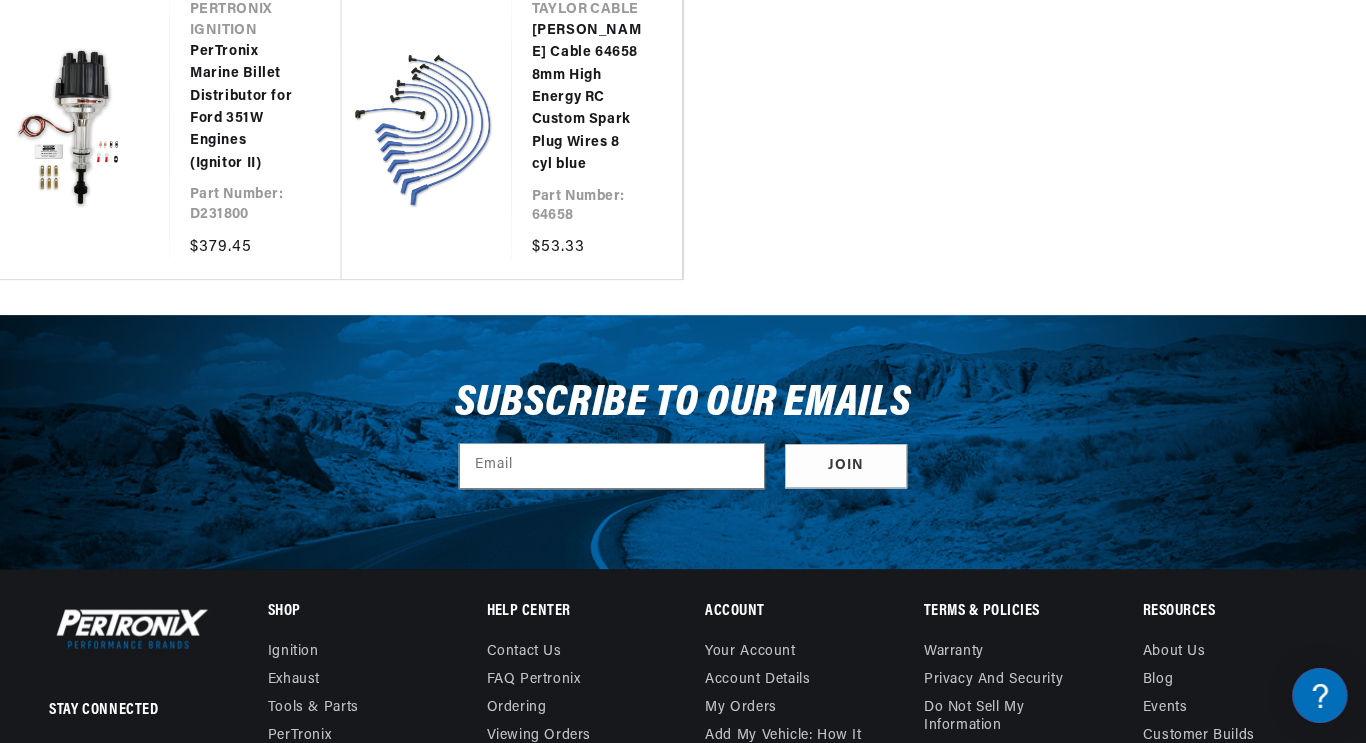 click on "Subscribe to our emails
Email
Join" at bounding box center [683, 443] 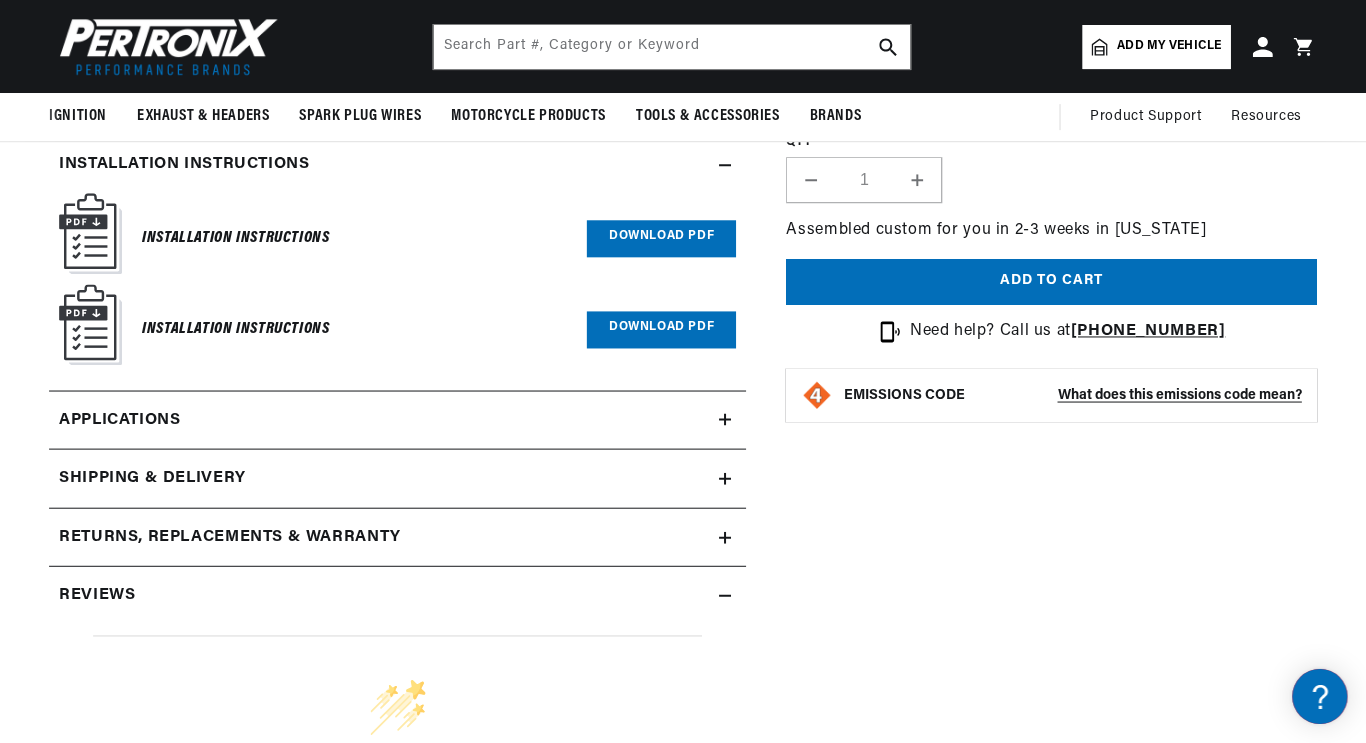 scroll, scrollTop: 1360, scrollLeft: 0, axis: vertical 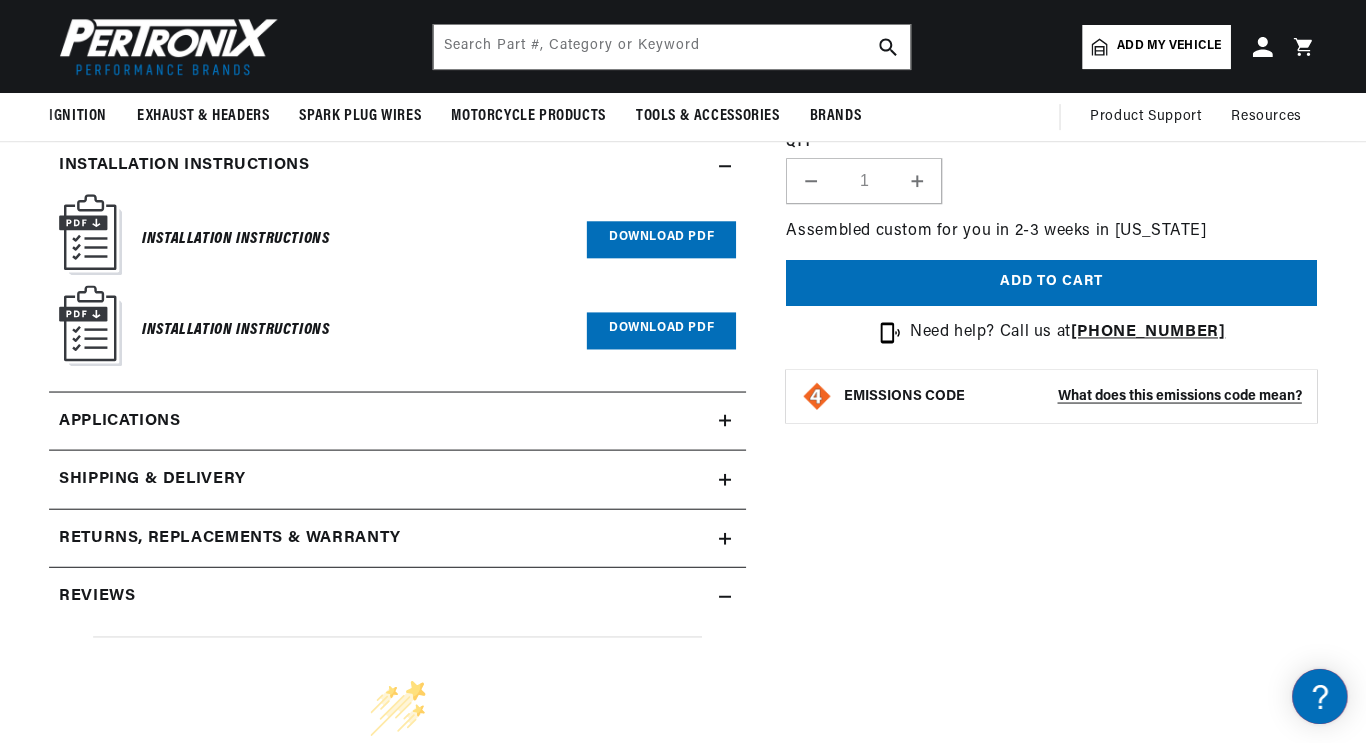 click on "Reviews" at bounding box center [154, -373] 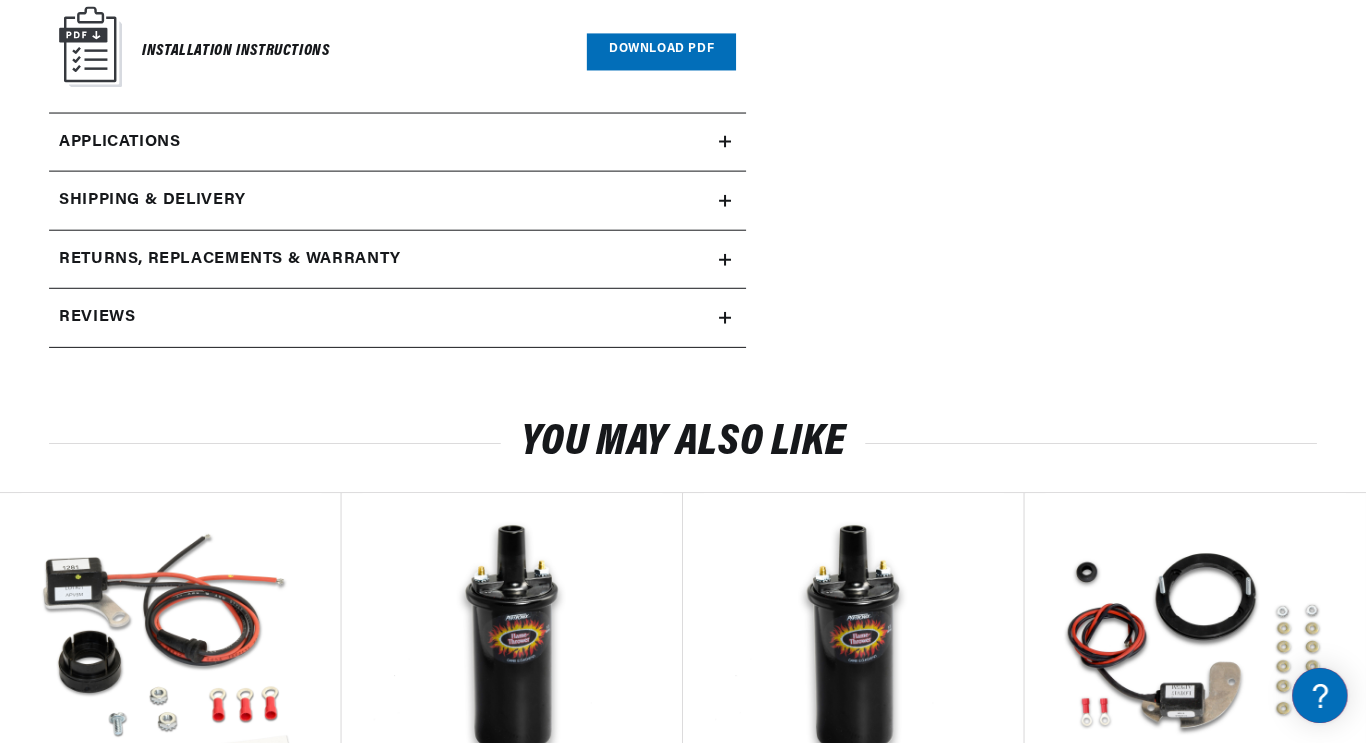 click on "Reviews" at bounding box center [154, -651] 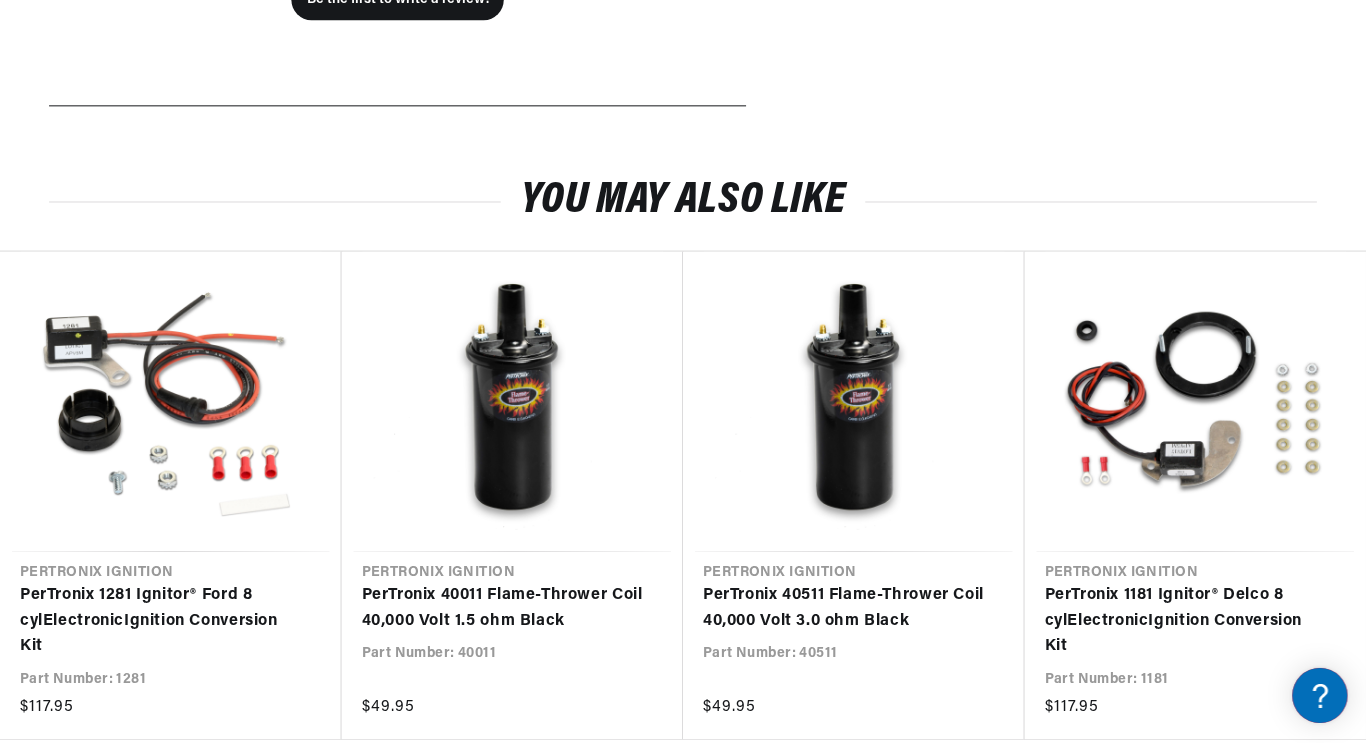 scroll, scrollTop: 1985, scrollLeft: 0, axis: vertical 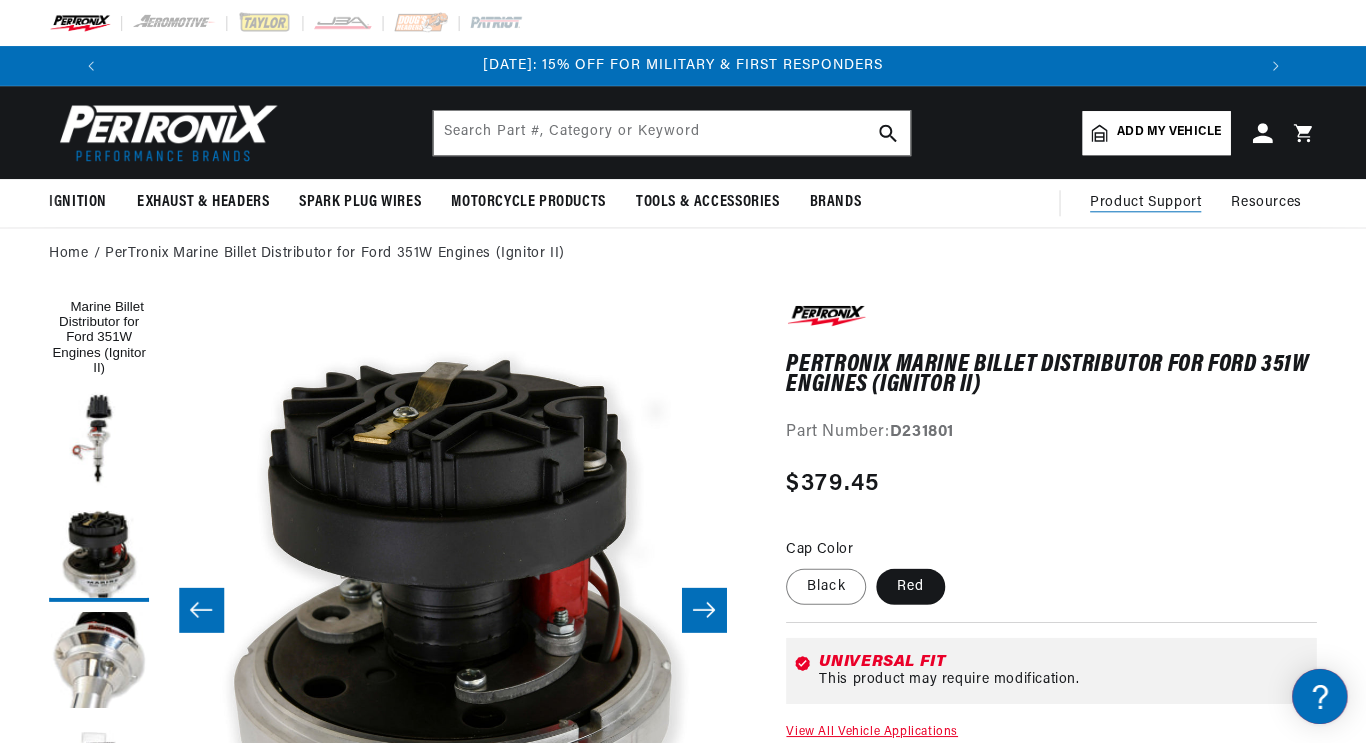 click on "Product Support" at bounding box center (1145, 203) 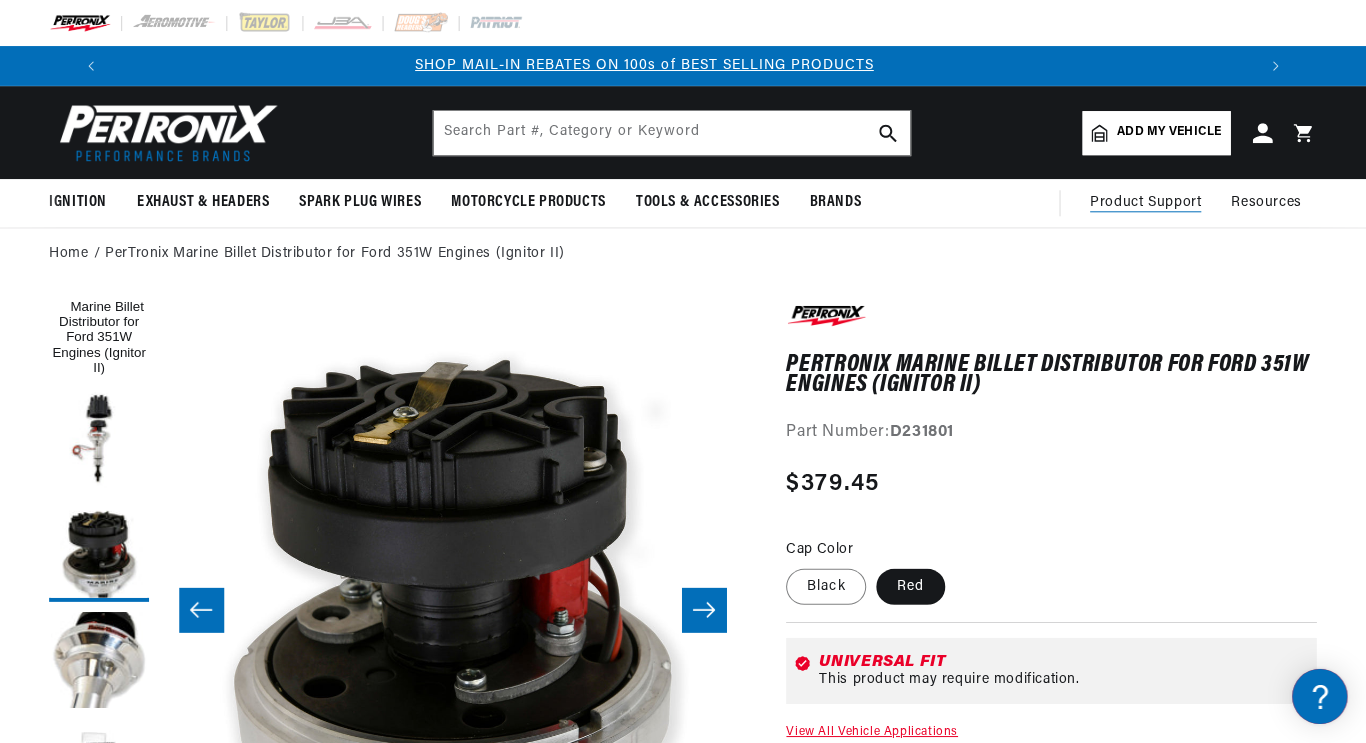 click on "Product Support" at bounding box center [1145, 203] 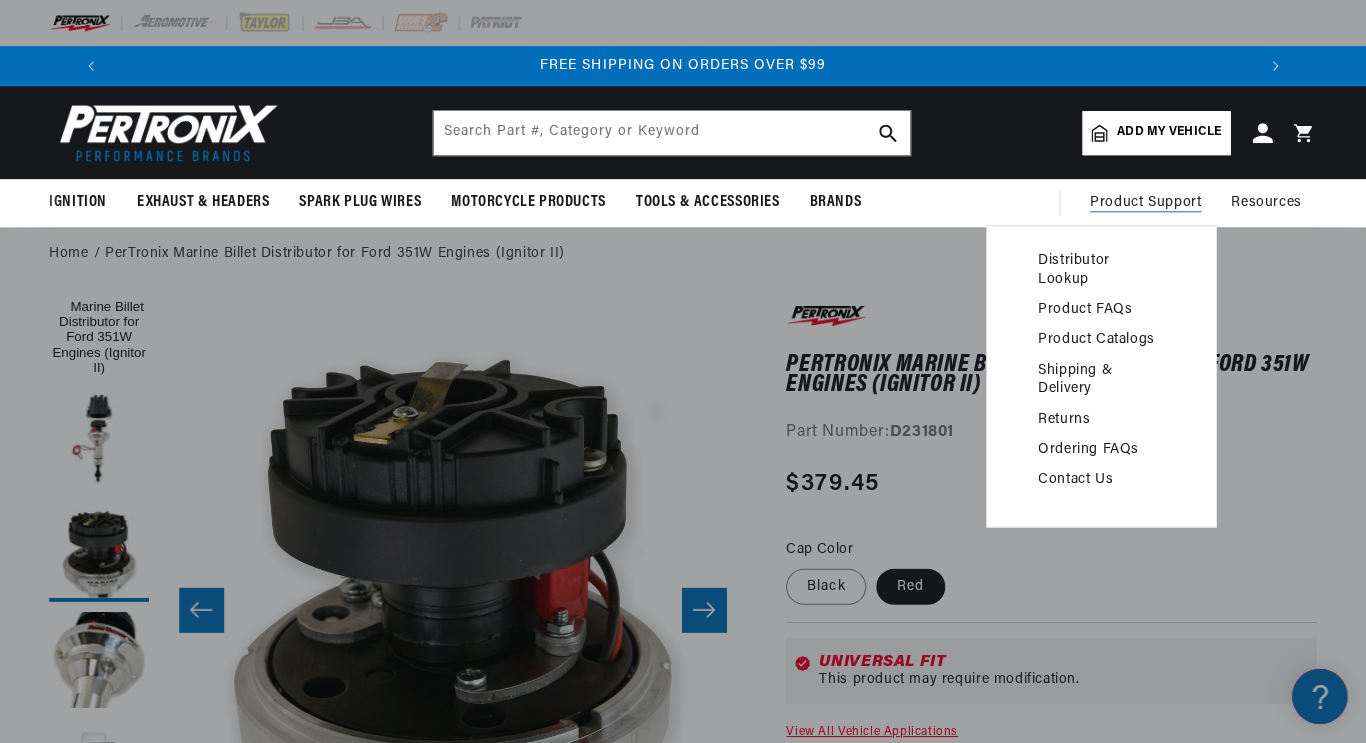 click on "Distributor Lookup" at bounding box center [1101, 270] 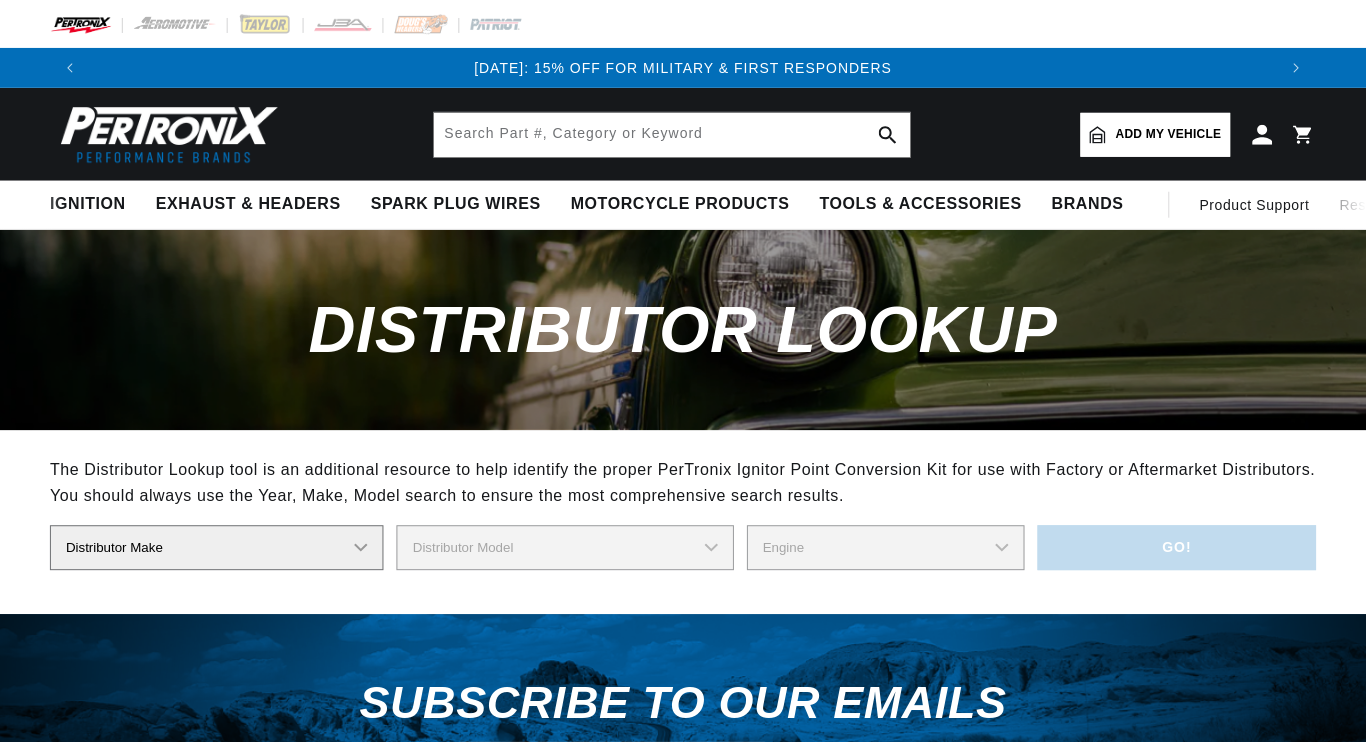 scroll, scrollTop: 0, scrollLeft: 0, axis: both 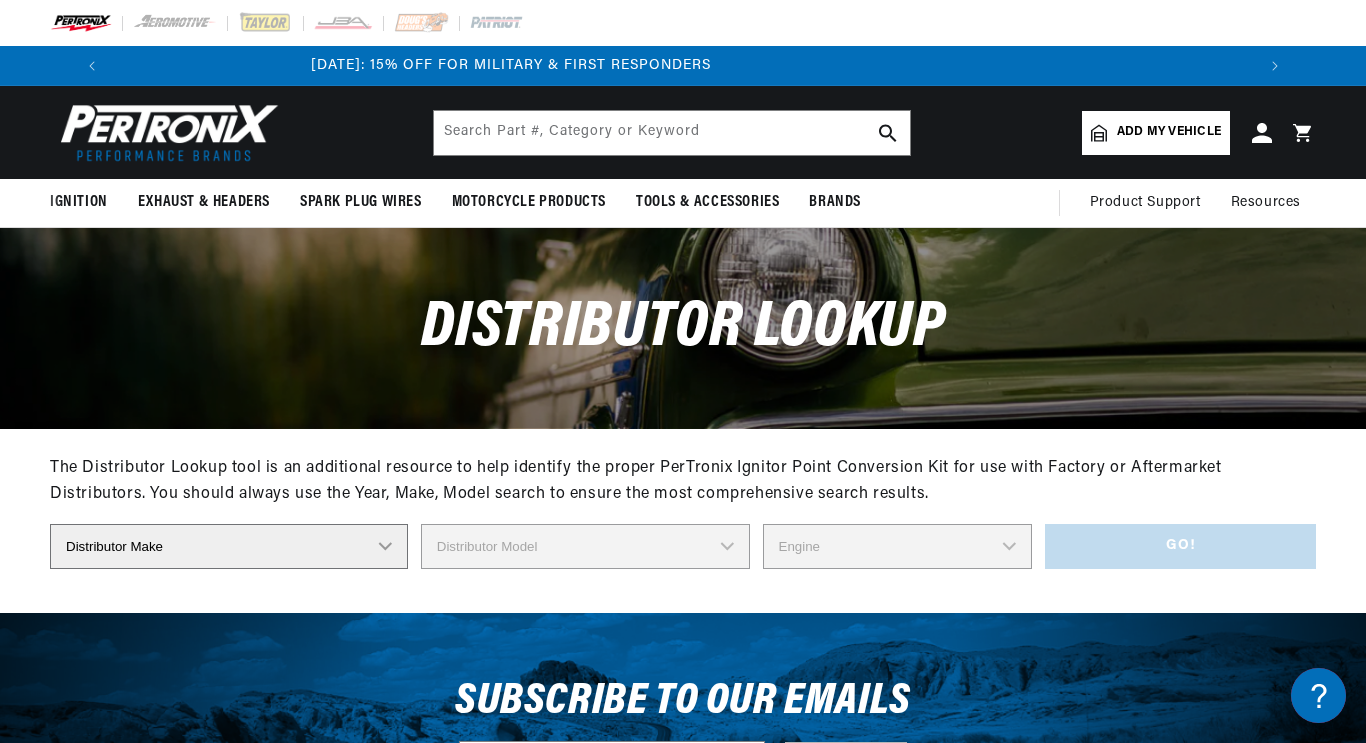 click on "Distributor Make
Accel Aldon Autolite Bosch Century Chrysler Clark Colt Continental Delco Ducellier Ford Hitachi Holley IHC Lucas Mallory Marelli Mazda Mercruiser Mitsubishi Nippondenso North Eastern Electric Perkins Prestolite SEV Sev Marchal Waukesha Wico Wisconsin" at bounding box center (229, 546) 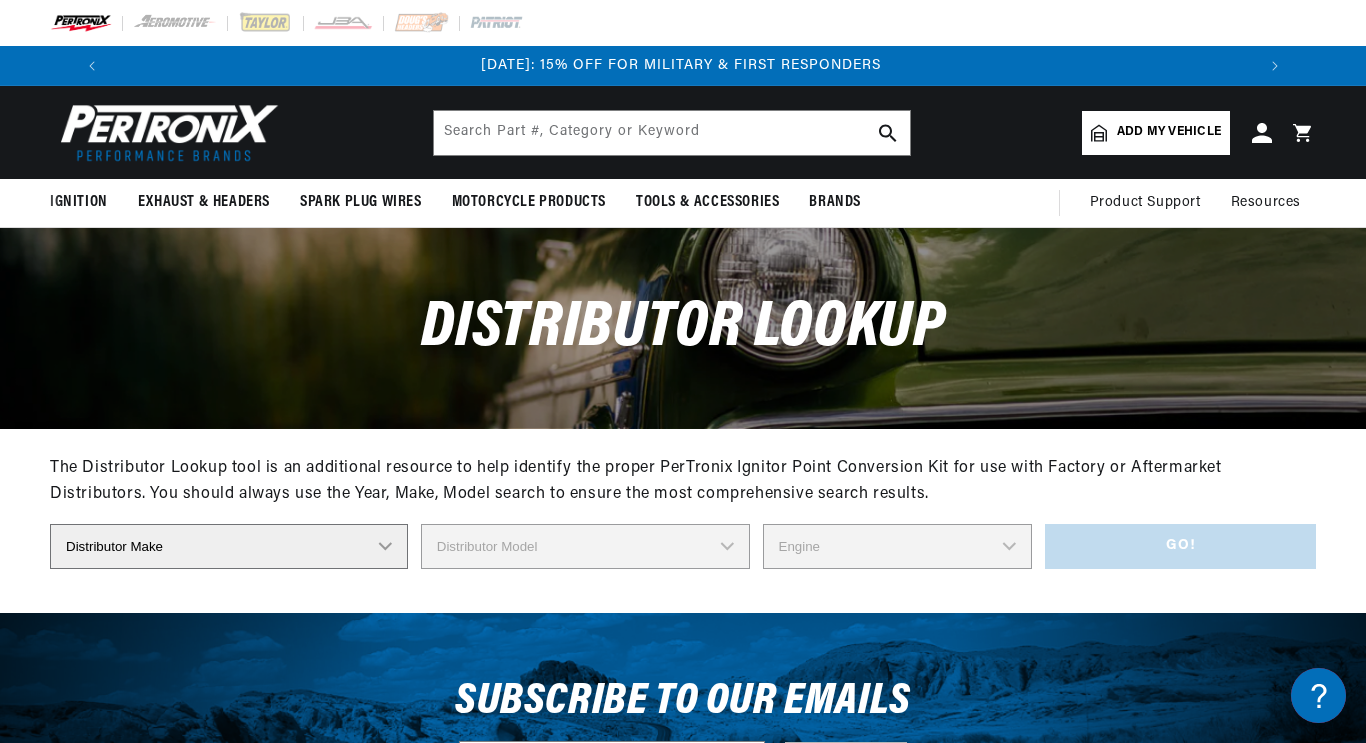 scroll, scrollTop: 0, scrollLeft: 0, axis: both 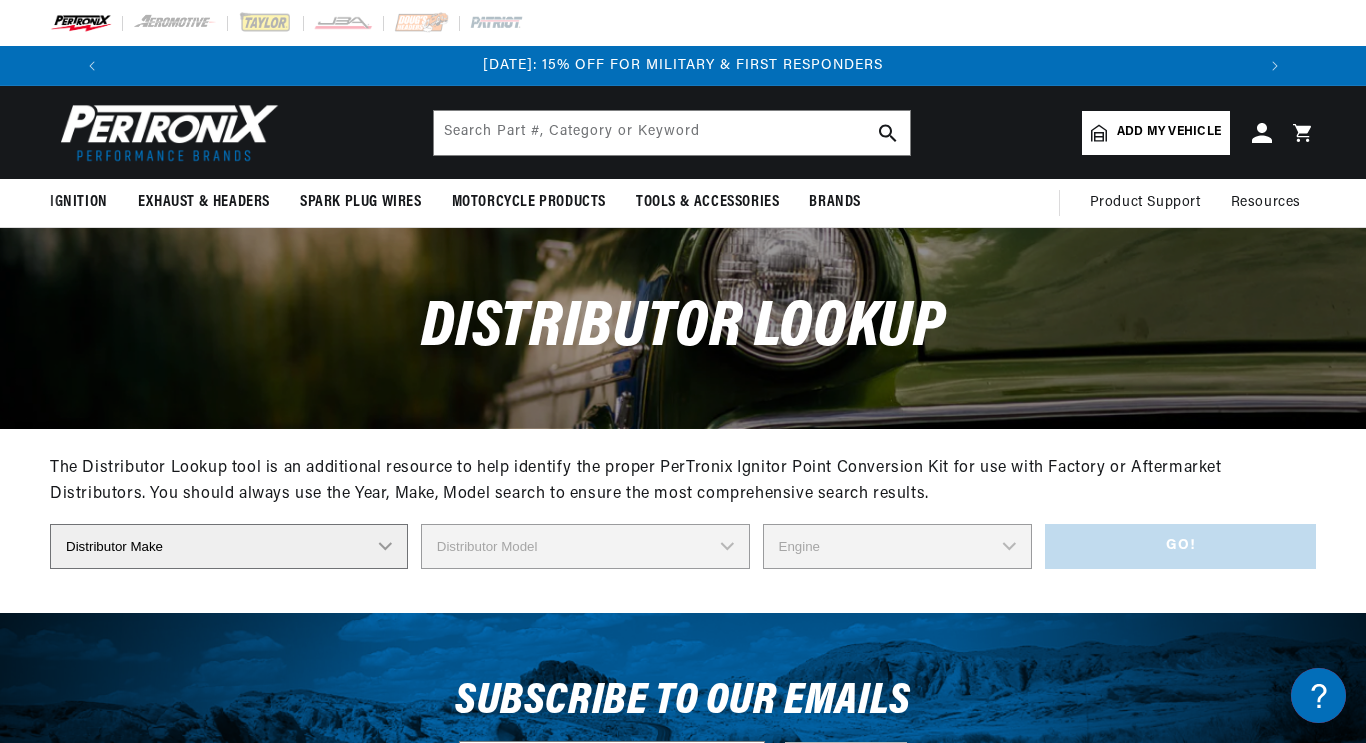 click on "Distributor Make
Accel Aldon Autolite Bosch Century Chrysler Clark Colt Continental Delco Ducellier Ford Hitachi Holley IHC Lucas Mallory Marelli Mazda Mercruiser Mitsubishi Nippondenso North Eastern Electric Perkins Prestolite SEV Sev Marchal Waukesha Wico Wisconsin" at bounding box center (229, 546) 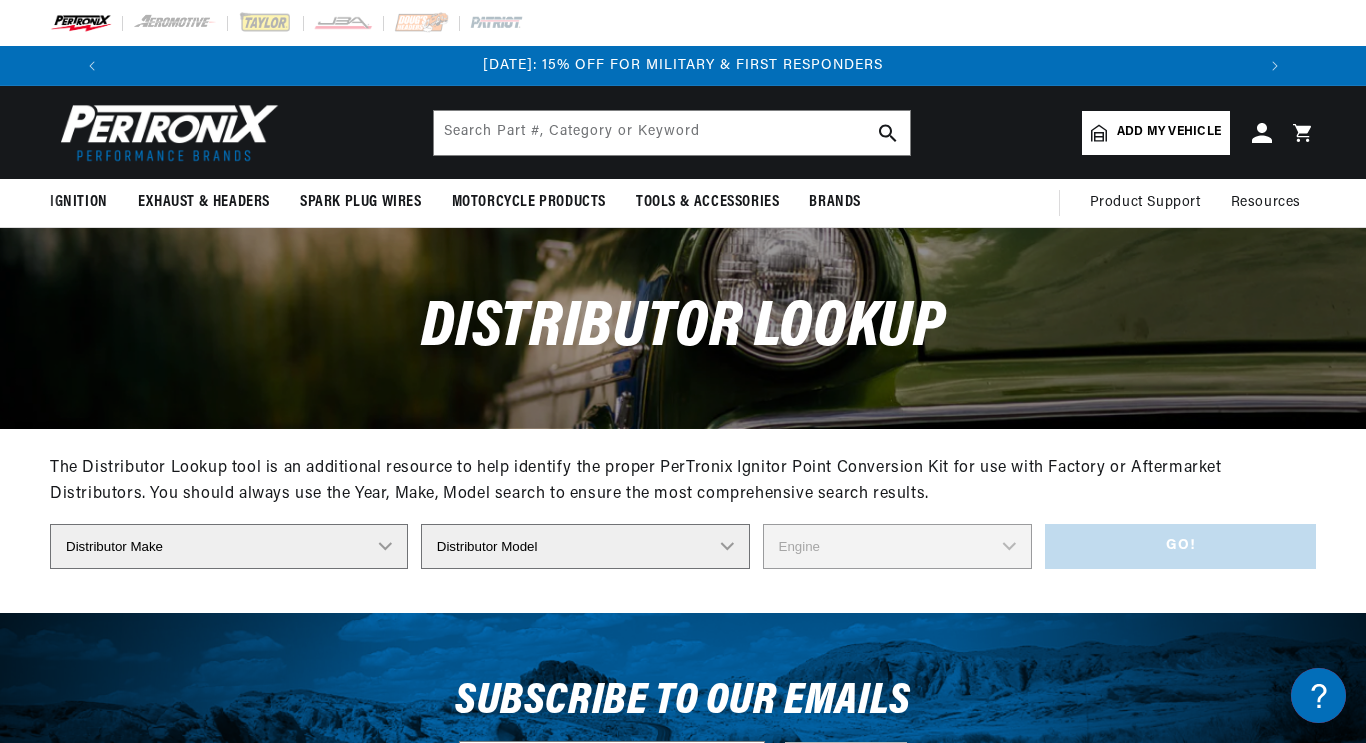 click on "Distributor Make
Accel Aldon Autolite Bosch Century Chrysler Clark Colt Continental Delco Ducellier Ford Hitachi Holley IHC Lucas Mallory Marelli Mazda Mercruiser Mitsubishi Nippondenso North Eastern Electric Perkins Prestolite SEV Sev Marchal Waukesha Wico Wisconsin" at bounding box center [229, 546] 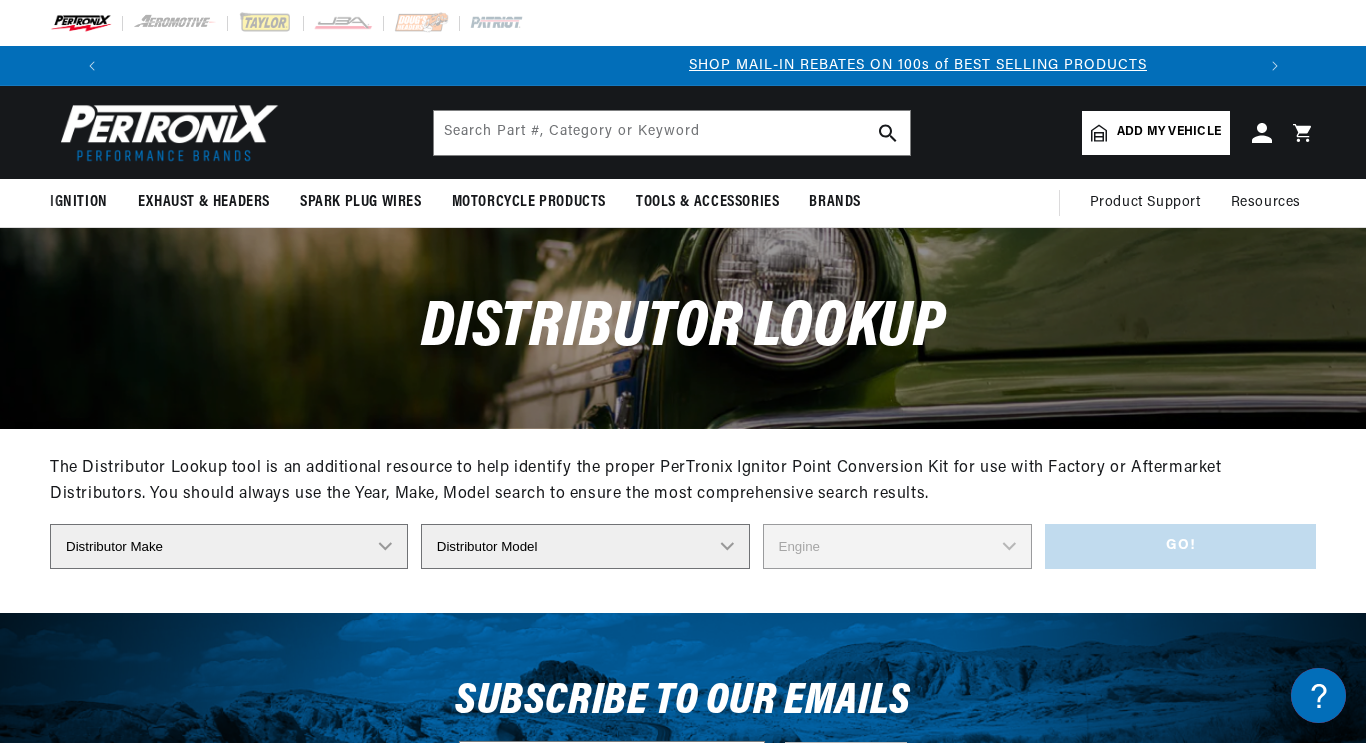 scroll, scrollTop: 0, scrollLeft: 1181, axis: horizontal 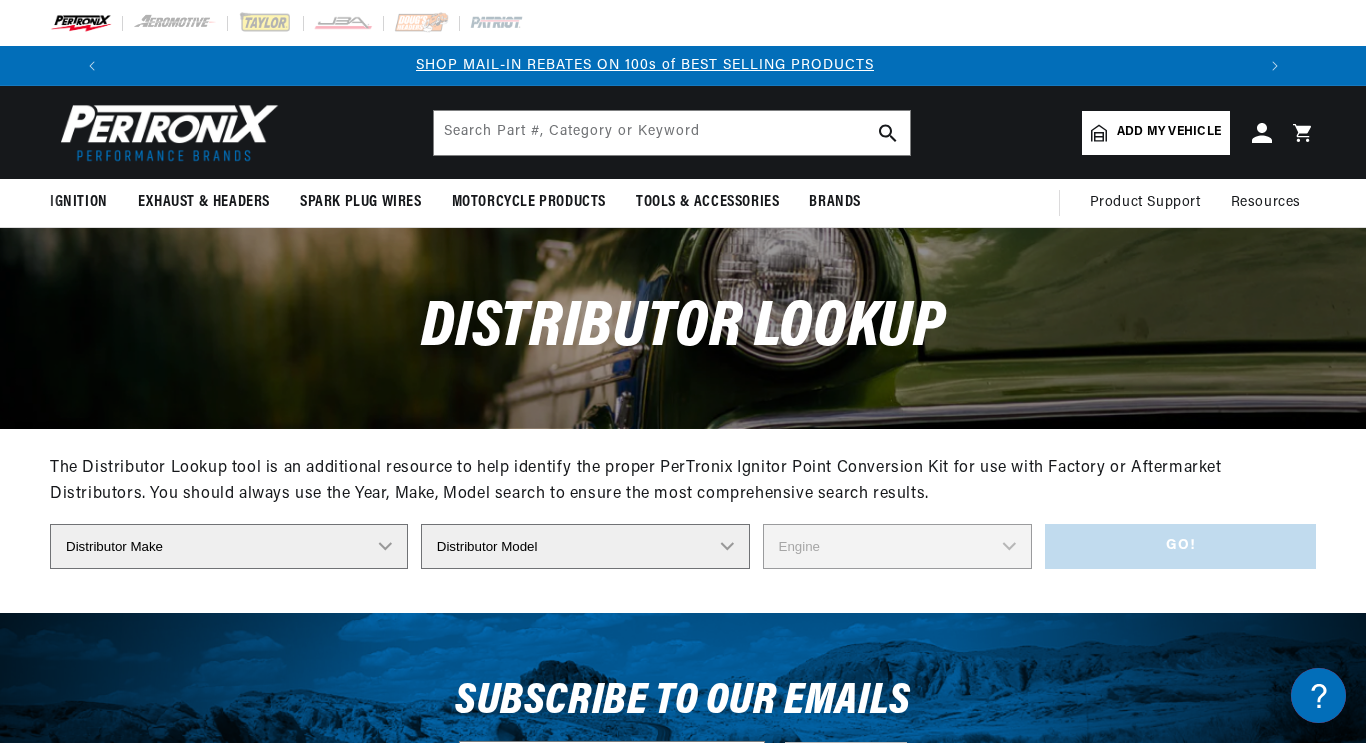 select on "Nippondenso" 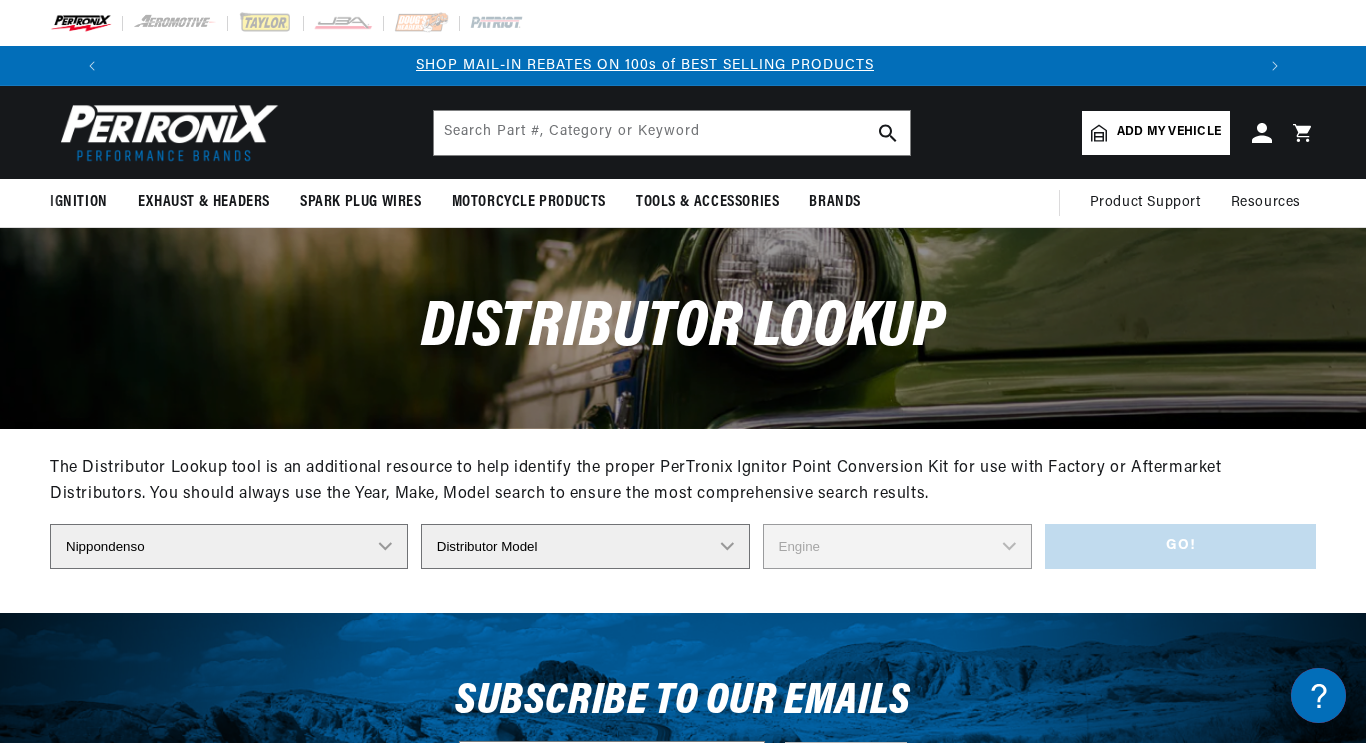 click on "Distributor Make
Accel Aldon Autolite Bosch Century Chrysler Clark Colt Continental Delco Ducellier Ford Hitachi Holley IHC Lucas Mallory Marelli Mazda Mercruiser Mitsubishi Nippondenso North Eastern Electric Perkins Prestolite SEV Sev Marchal Waukesha Wico Wisconsin" at bounding box center [229, 546] 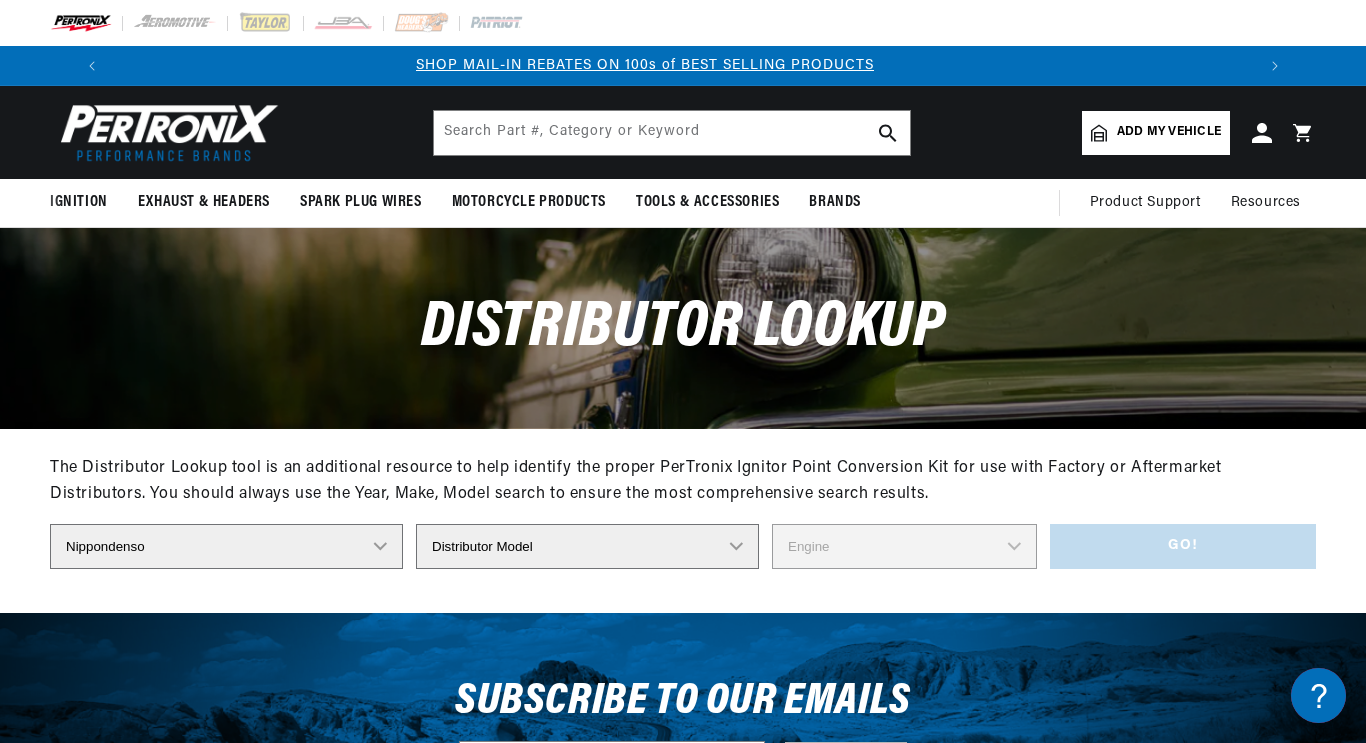 click on "Distributor Model
029100-1140 029100-1231 029100-187-0 029100-1890 029100-2030 029100-2320 029100-2370 029100-2615 029100-281-F8M 029100-2992 029100-3184 029100-3281 029100-3461 029100-3463 029100-4060 029100-4400 029100-4490 029100-4700 029100-4901 029100-5970 029100-5990 029100-6221 029100-6750 029100-6851 029100-7270 029100-7950 029100-8330 02910-6750 029450-4010 19100-11050 19100-13190 19100-16030 19100-23010 19100-23020 19100-26030 19100-26031 19100-26310 19100-31012 19100-31013 19100-31020 19100-34040 19100-34043 19100-38020 19100-40014 19100-44010 19100-44011 19100-44050 19100-44120 19100-60042 19100-60062 19100-60063 19100-60064 19100-60065 19100-60066 19100-60071 19100-60080 19100-61010 19100-61020 19100-61021 19100-61080 19100-61090 19100-61120 19100-61130 19100-61150 19100-61160 19100-61180 19100-71010 19100-73040 19100-78001 19100-78103 19100-87207 19100-87219 19100-87222 19100-87229 22100-00H12 22100-KA521 229100-1011 229100-2500 229100-2692 229100-3130 229100-4141 MD100991" at bounding box center [587, 546] 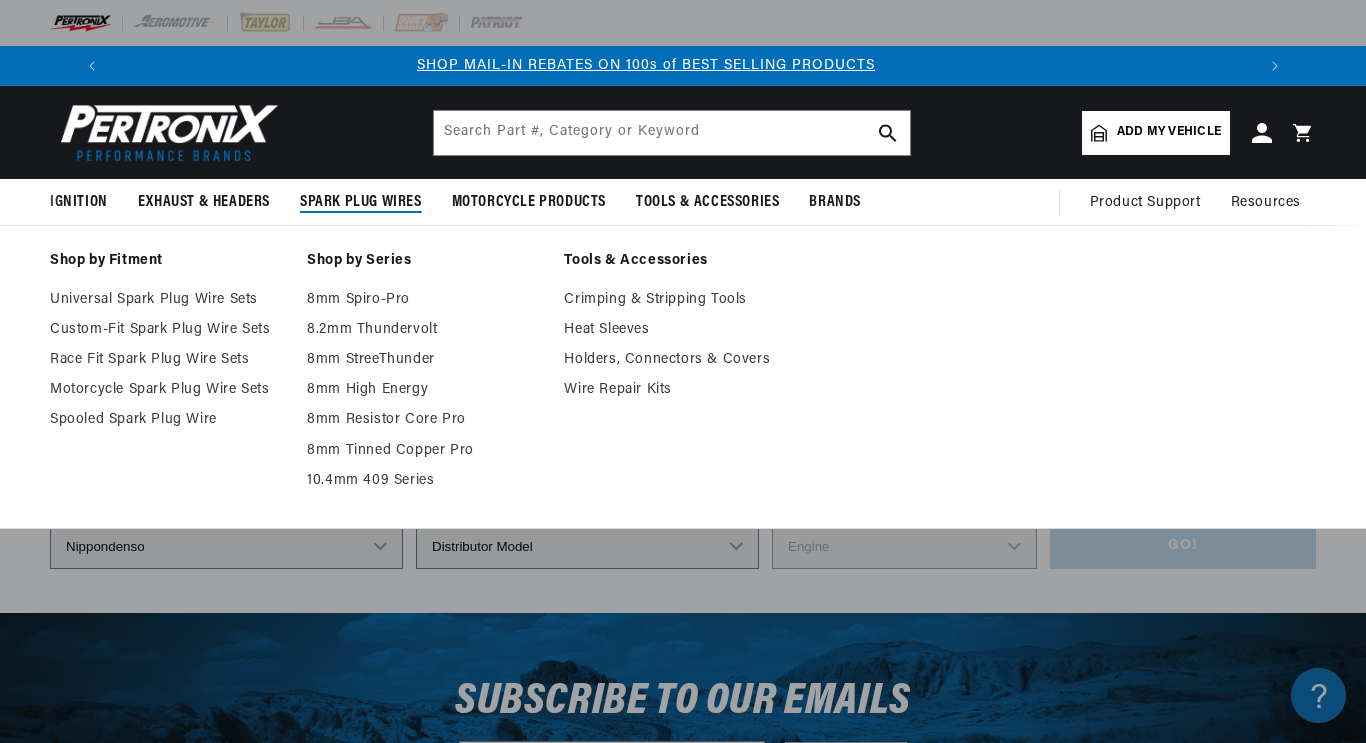 scroll, scrollTop: 0, scrollLeft: 1181, axis: horizontal 